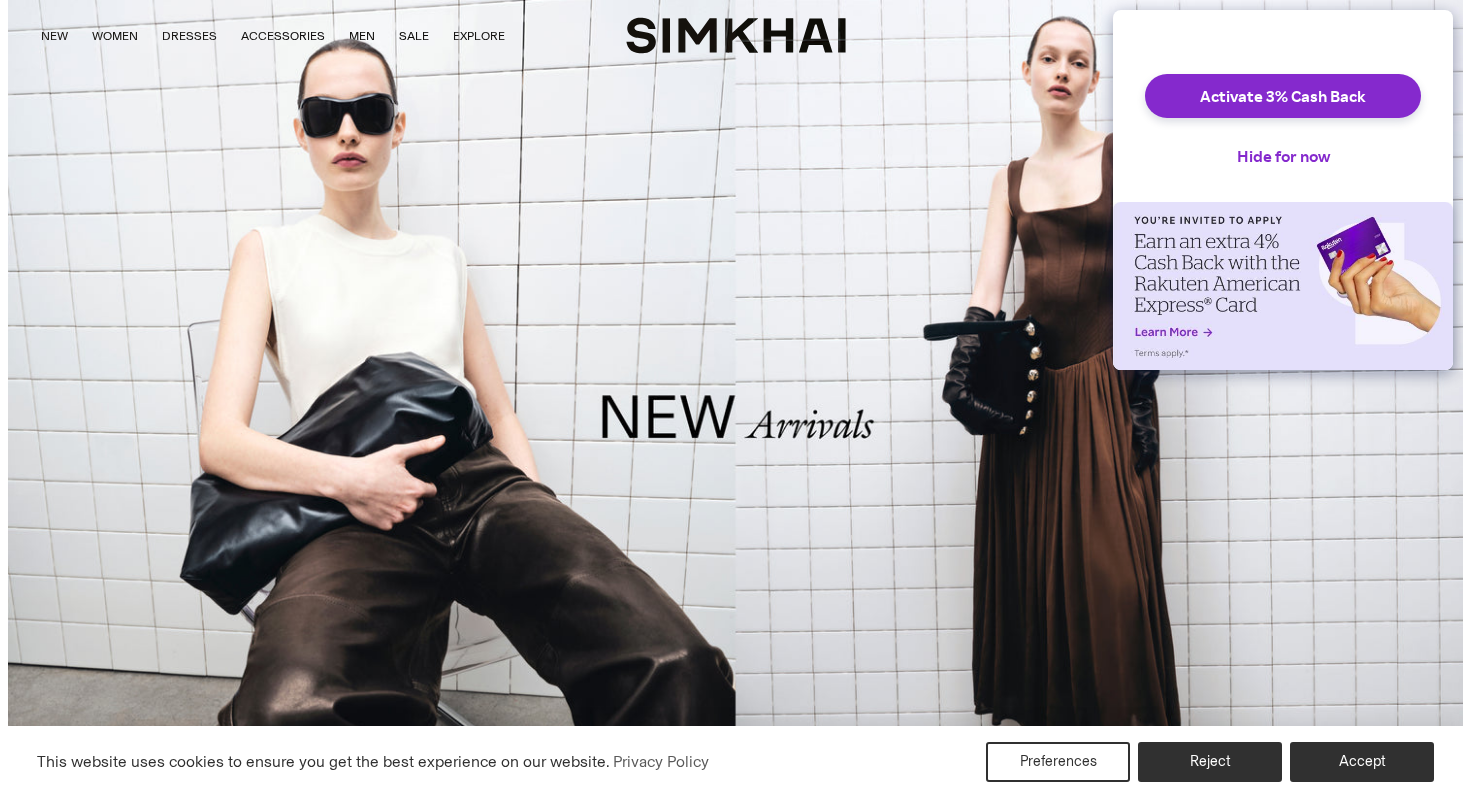 scroll, scrollTop: 0, scrollLeft: 0, axis: both 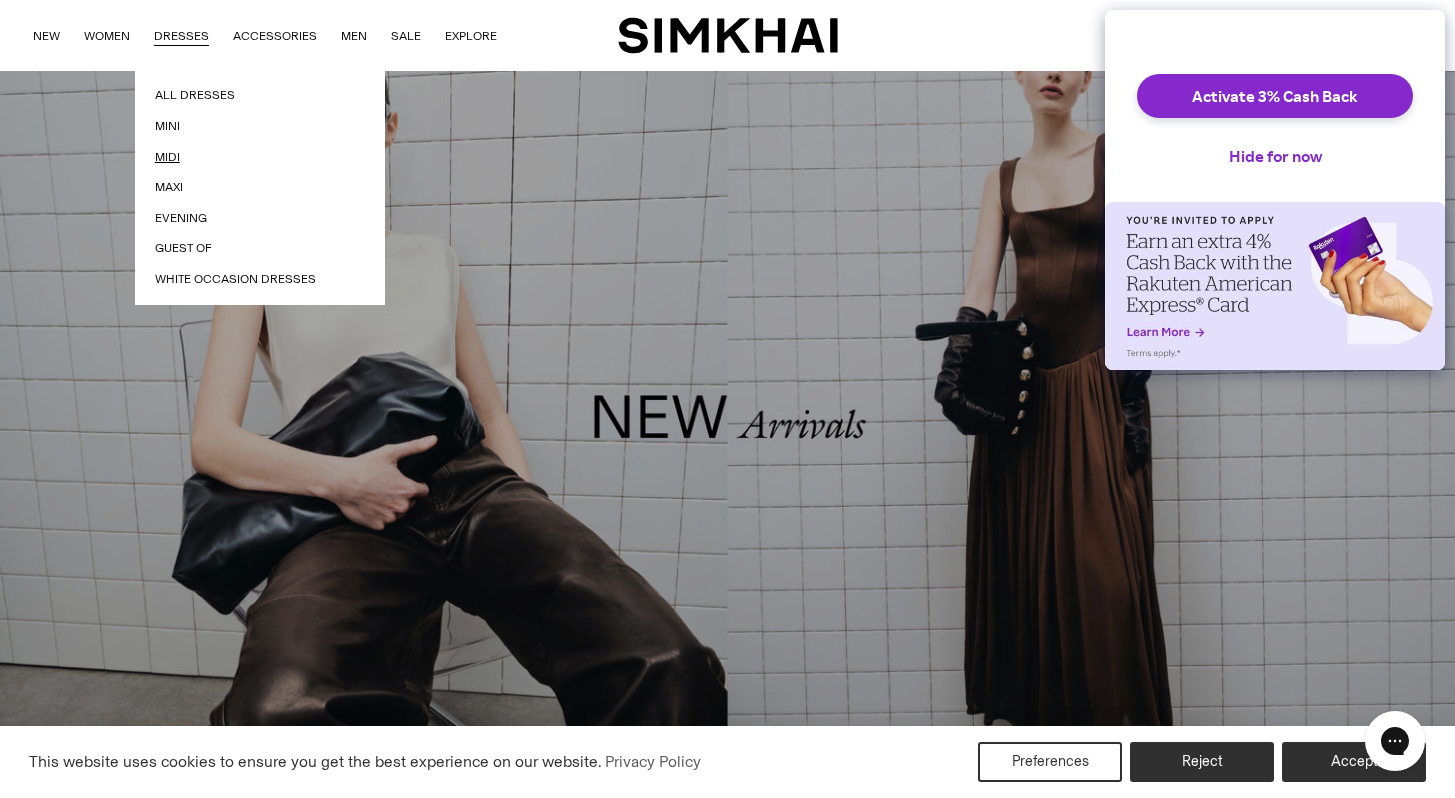click on "Midi" at bounding box center (260, 157) 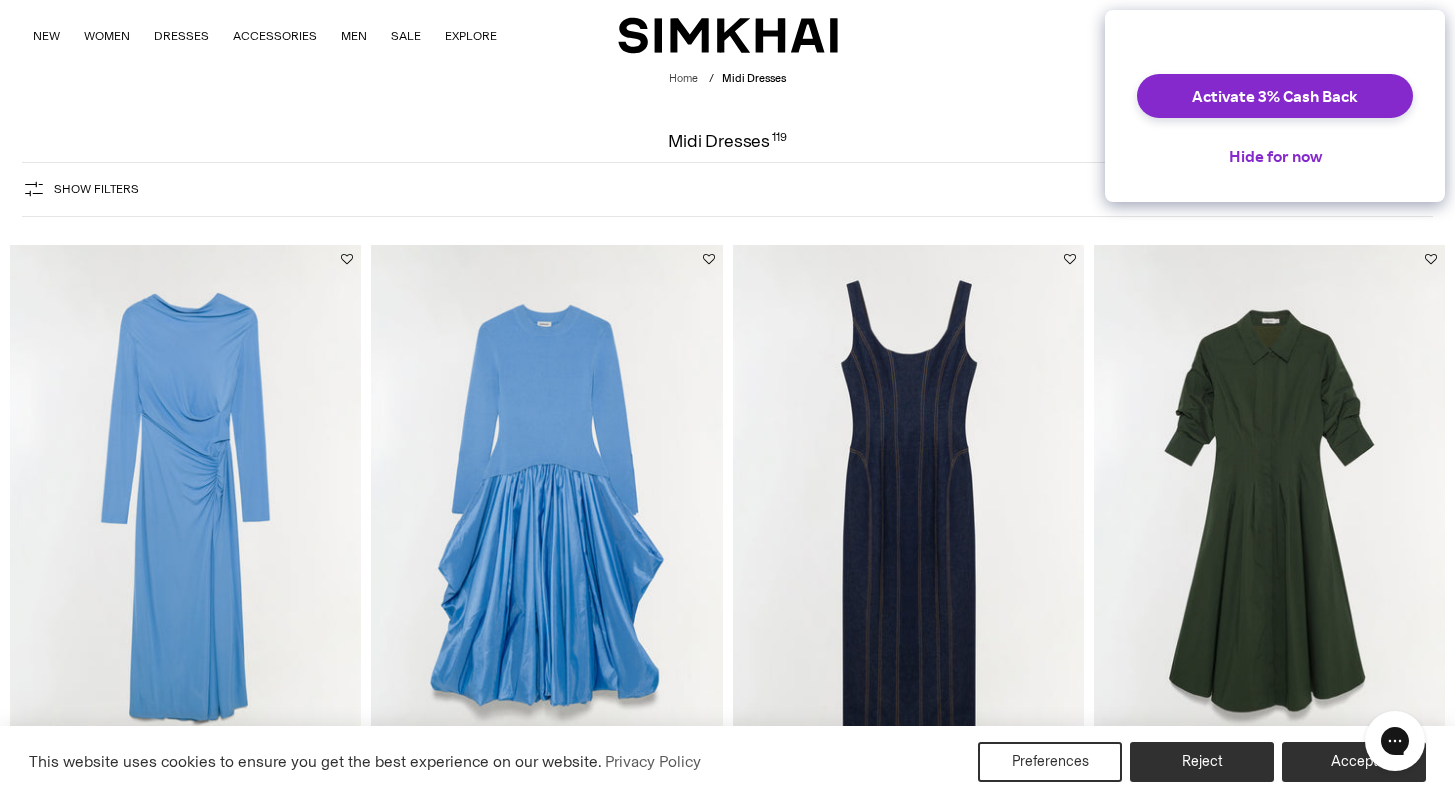 scroll, scrollTop: 0, scrollLeft: 0, axis: both 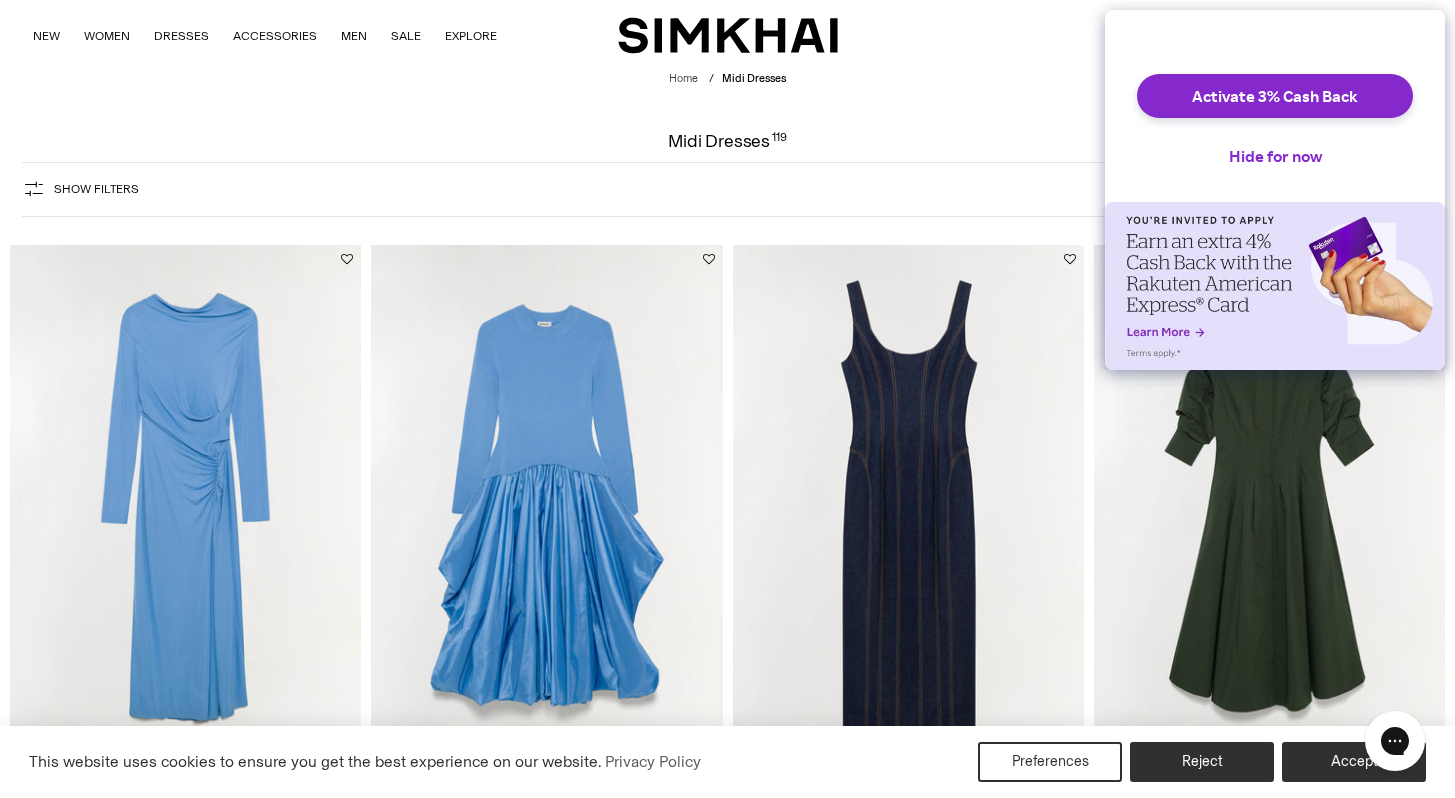 click at bounding box center [0, 0] 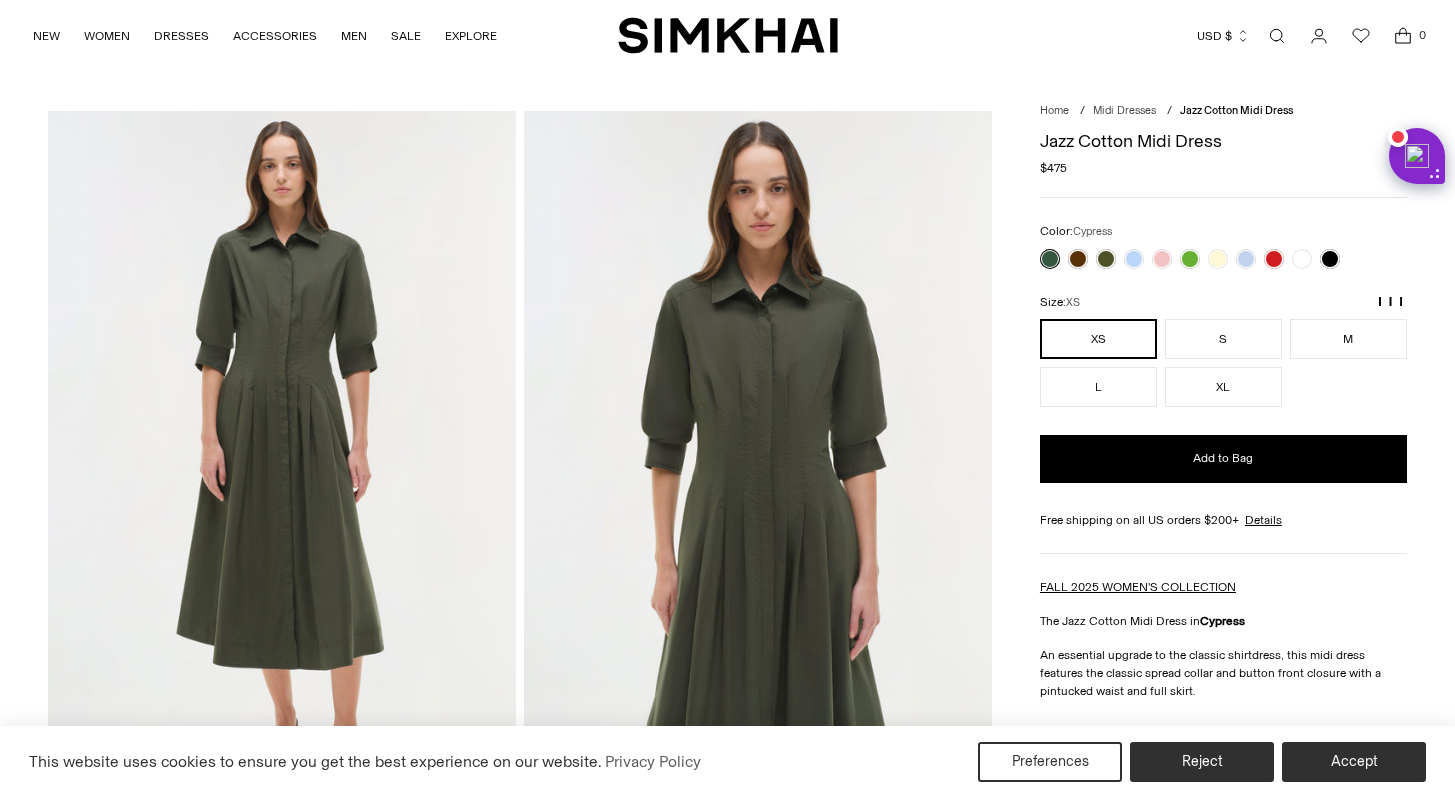 scroll, scrollTop: 0, scrollLeft: 0, axis: both 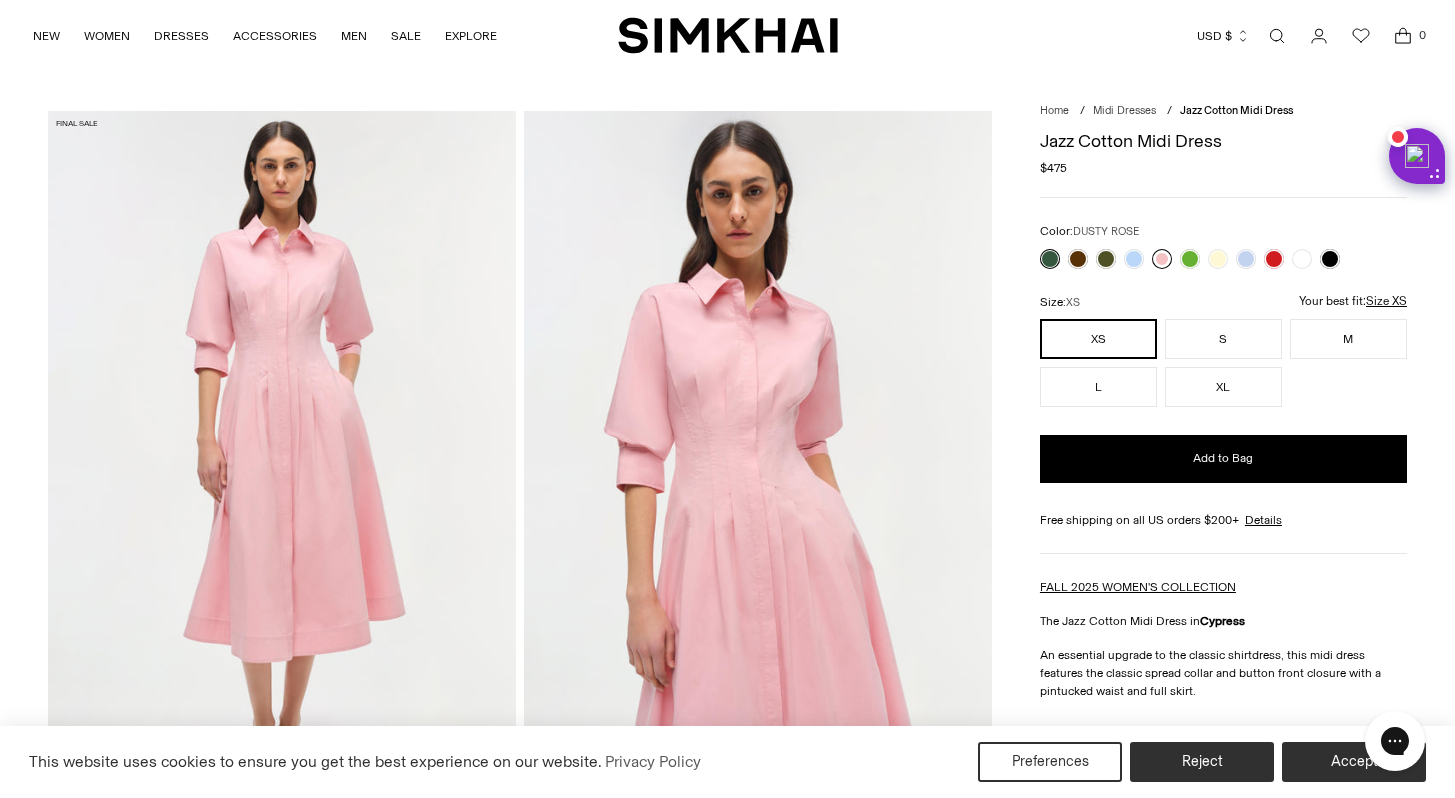 click at bounding box center (1162, 259) 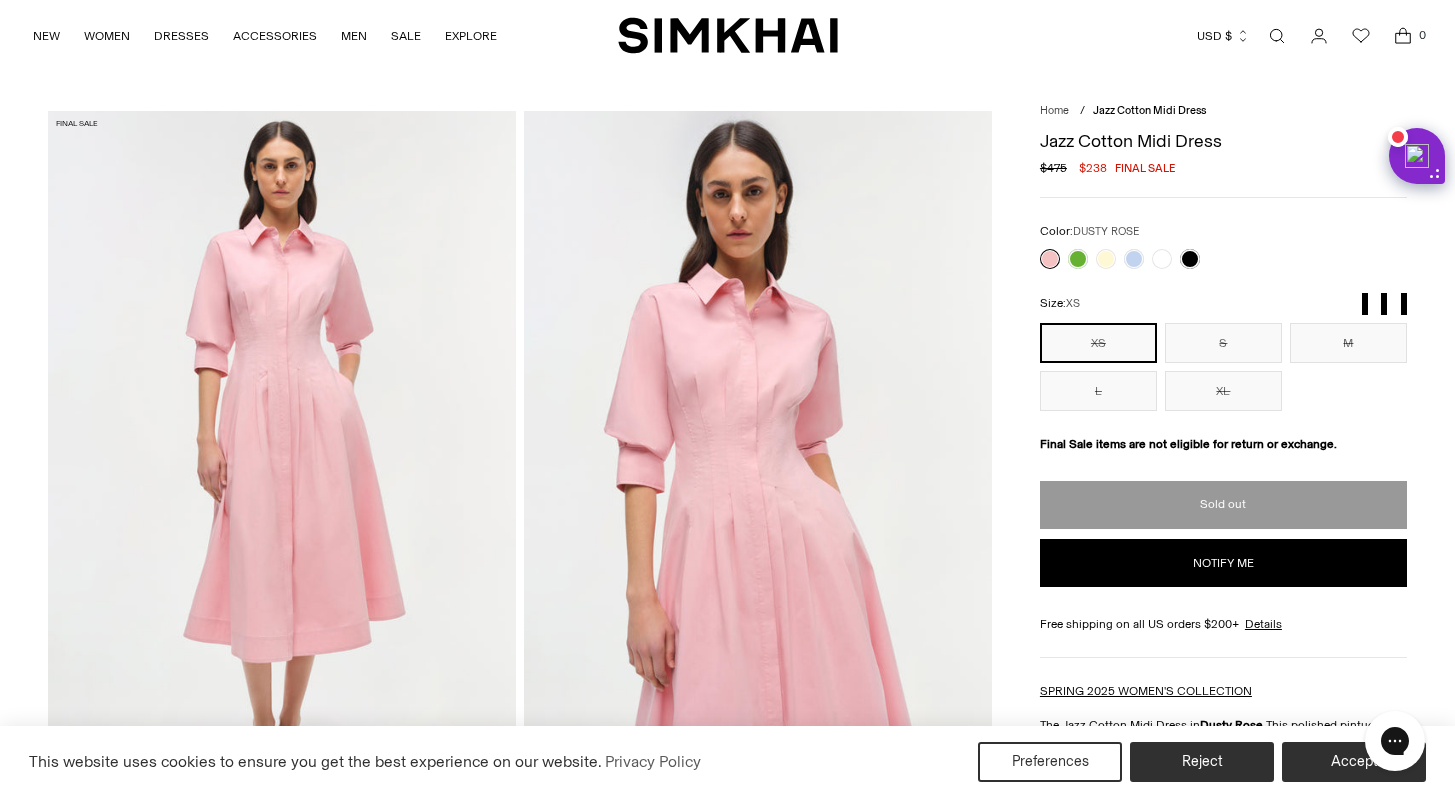 scroll, scrollTop: 0, scrollLeft: 0, axis: both 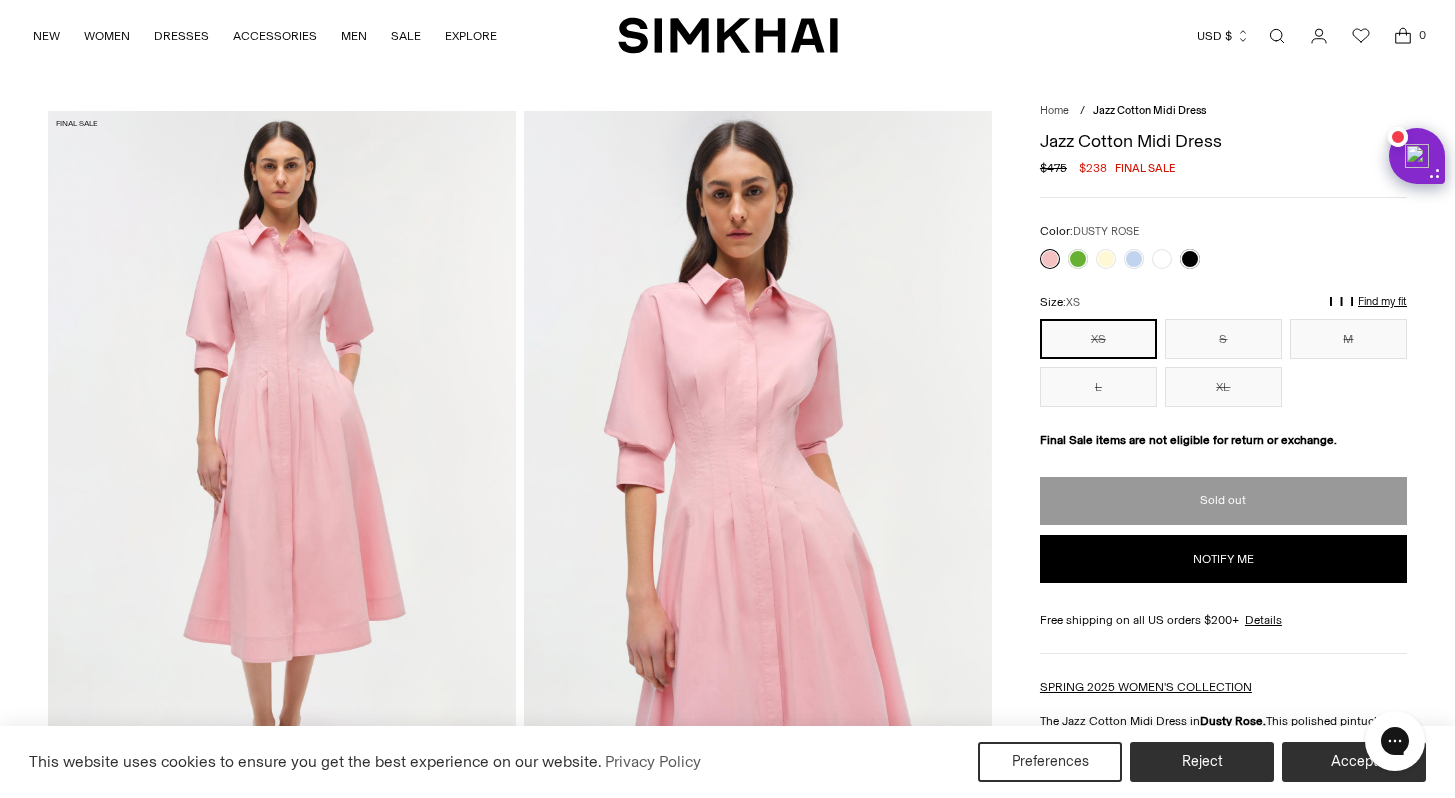 click on "**********" at bounding box center [1223, 731] 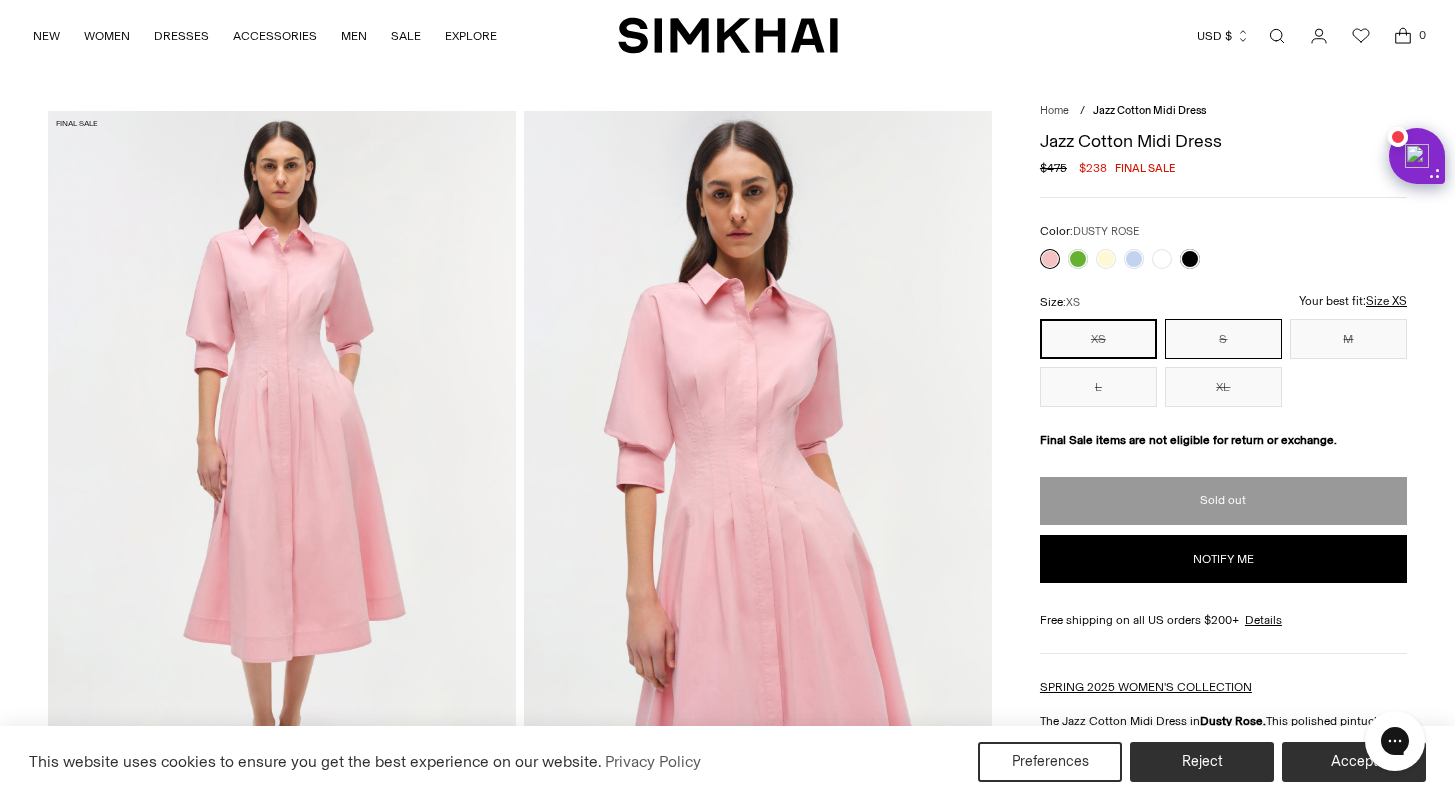 click on "S" at bounding box center [1223, 339] 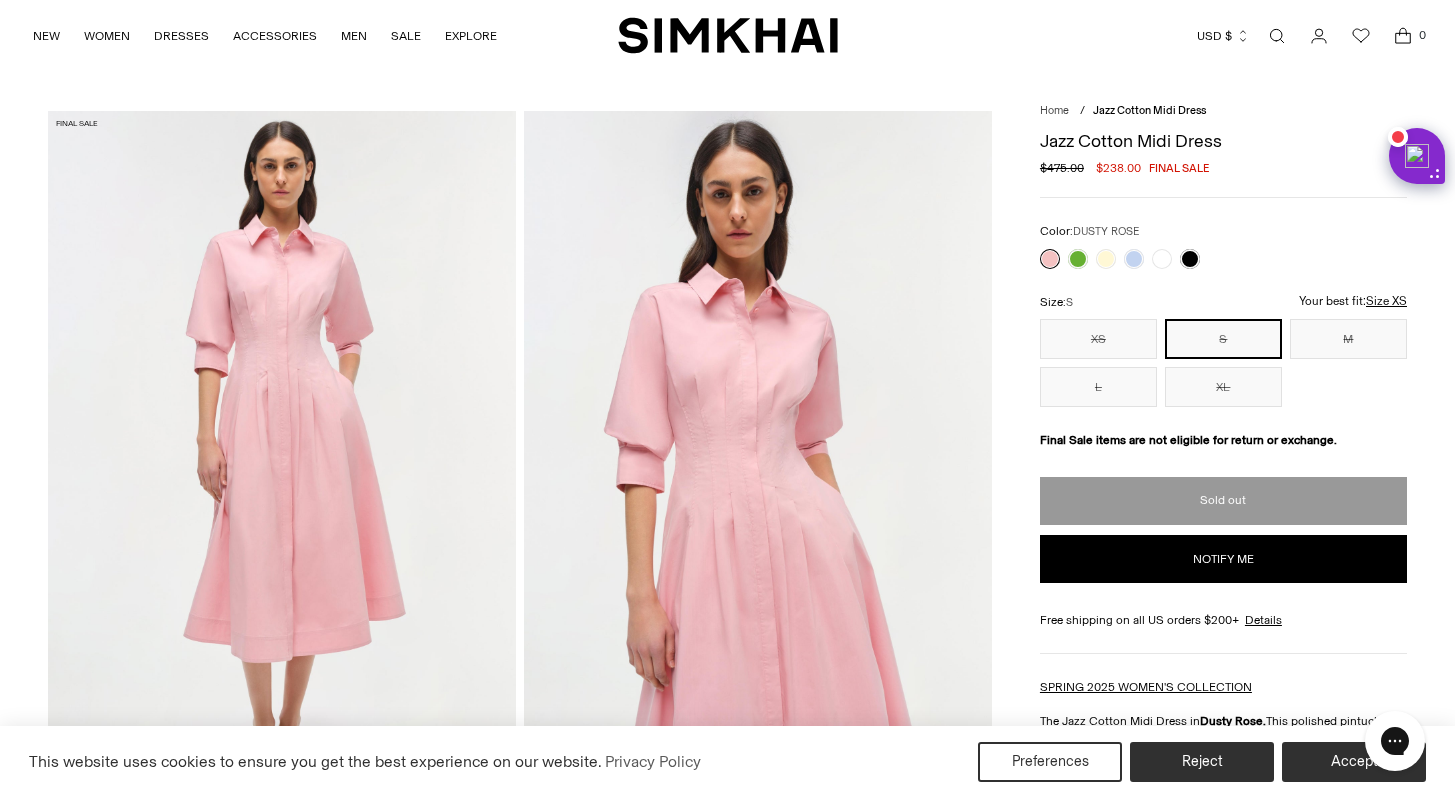 click on "Notify me" at bounding box center (1223, 559) 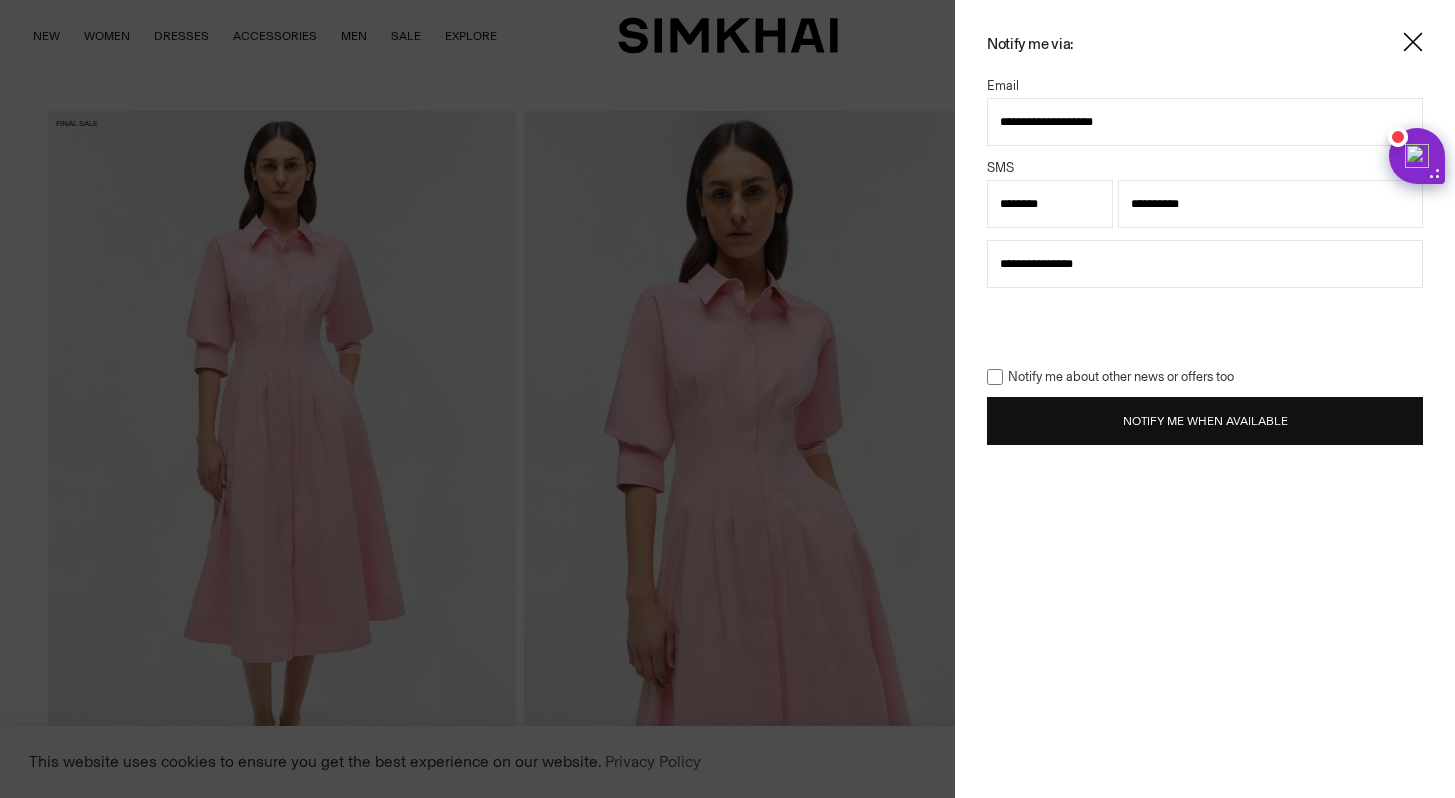 click on "Notify Me When Available" at bounding box center [1205, 421] 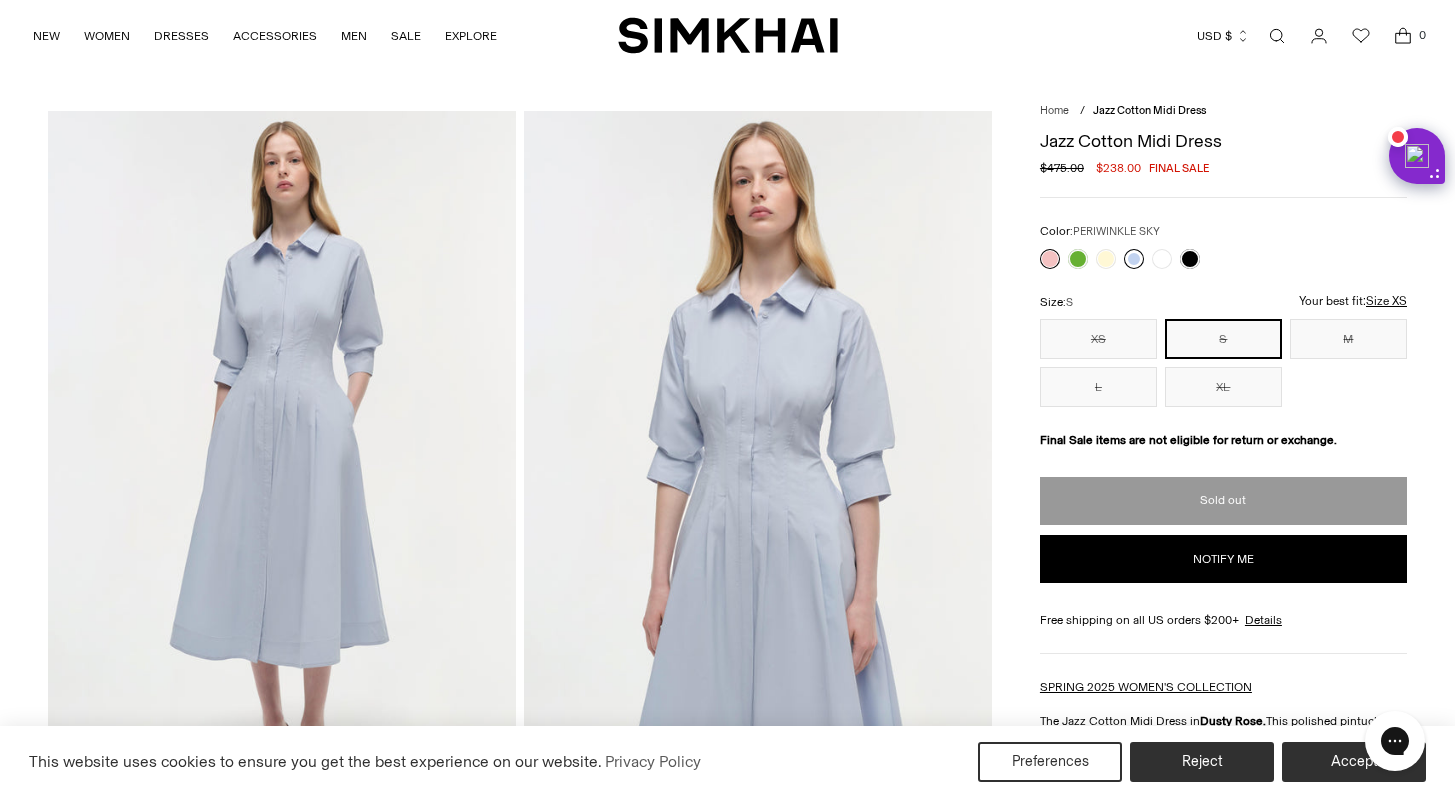 click at bounding box center (1134, 259) 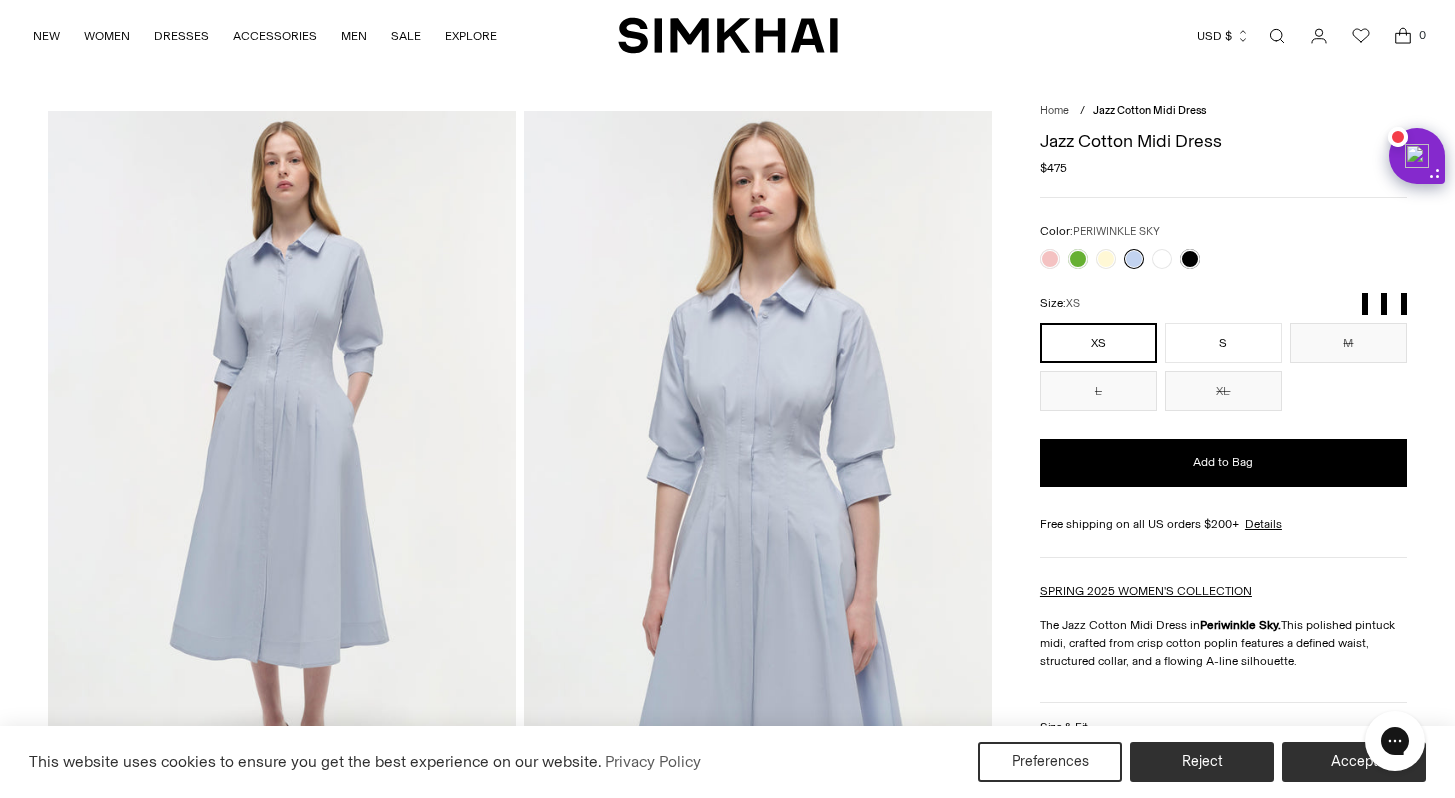scroll, scrollTop: 0, scrollLeft: 0, axis: both 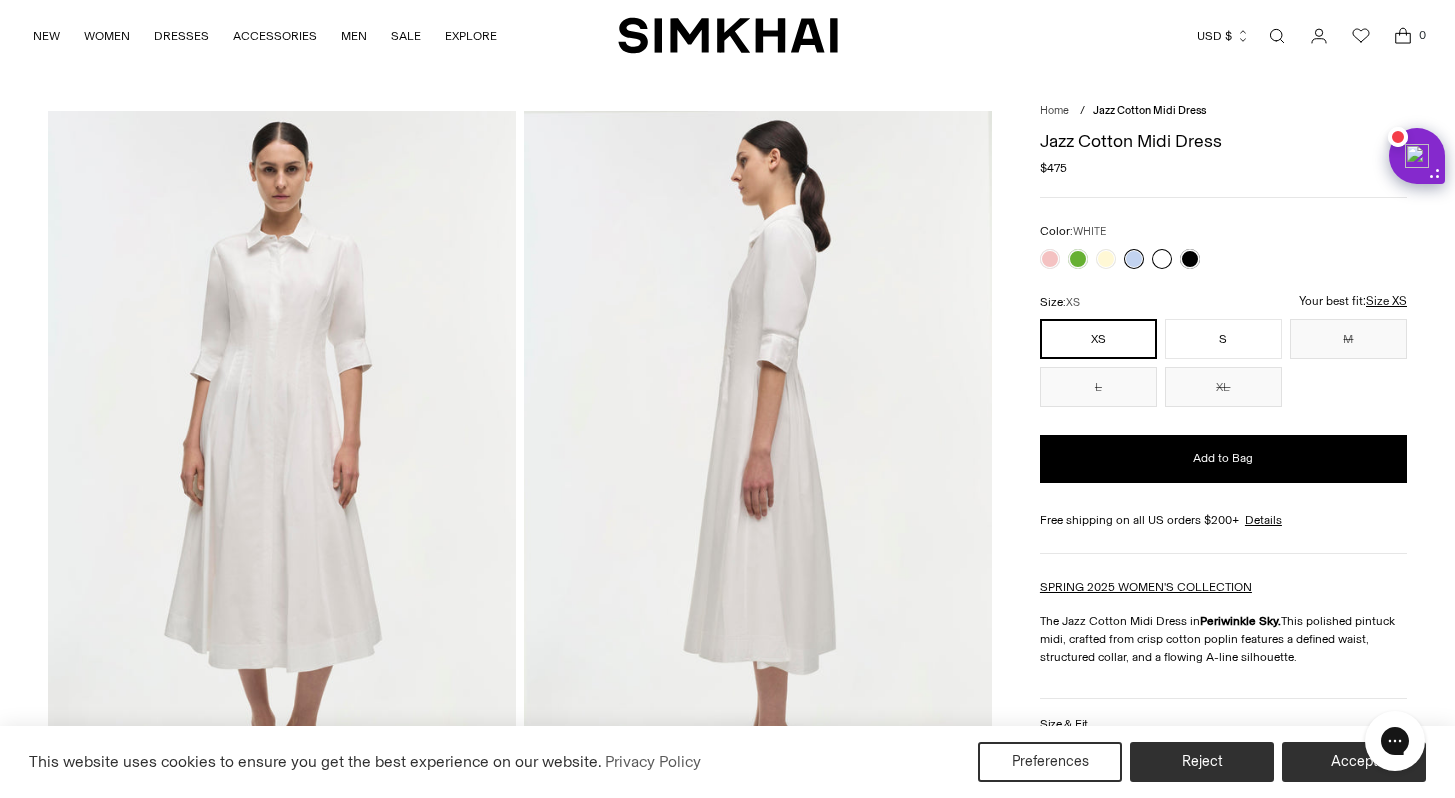 click at bounding box center (1162, 259) 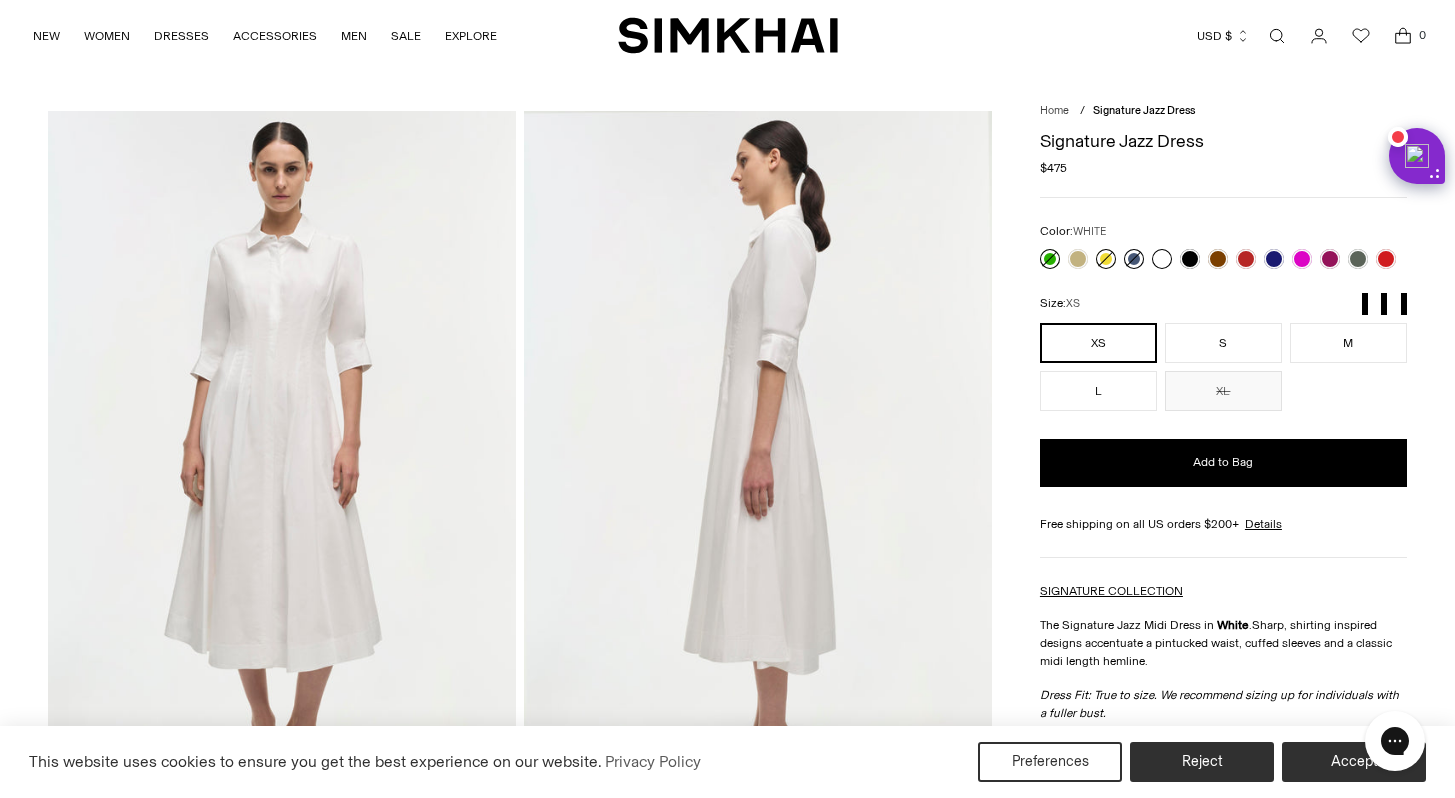 scroll, scrollTop: 0, scrollLeft: 0, axis: both 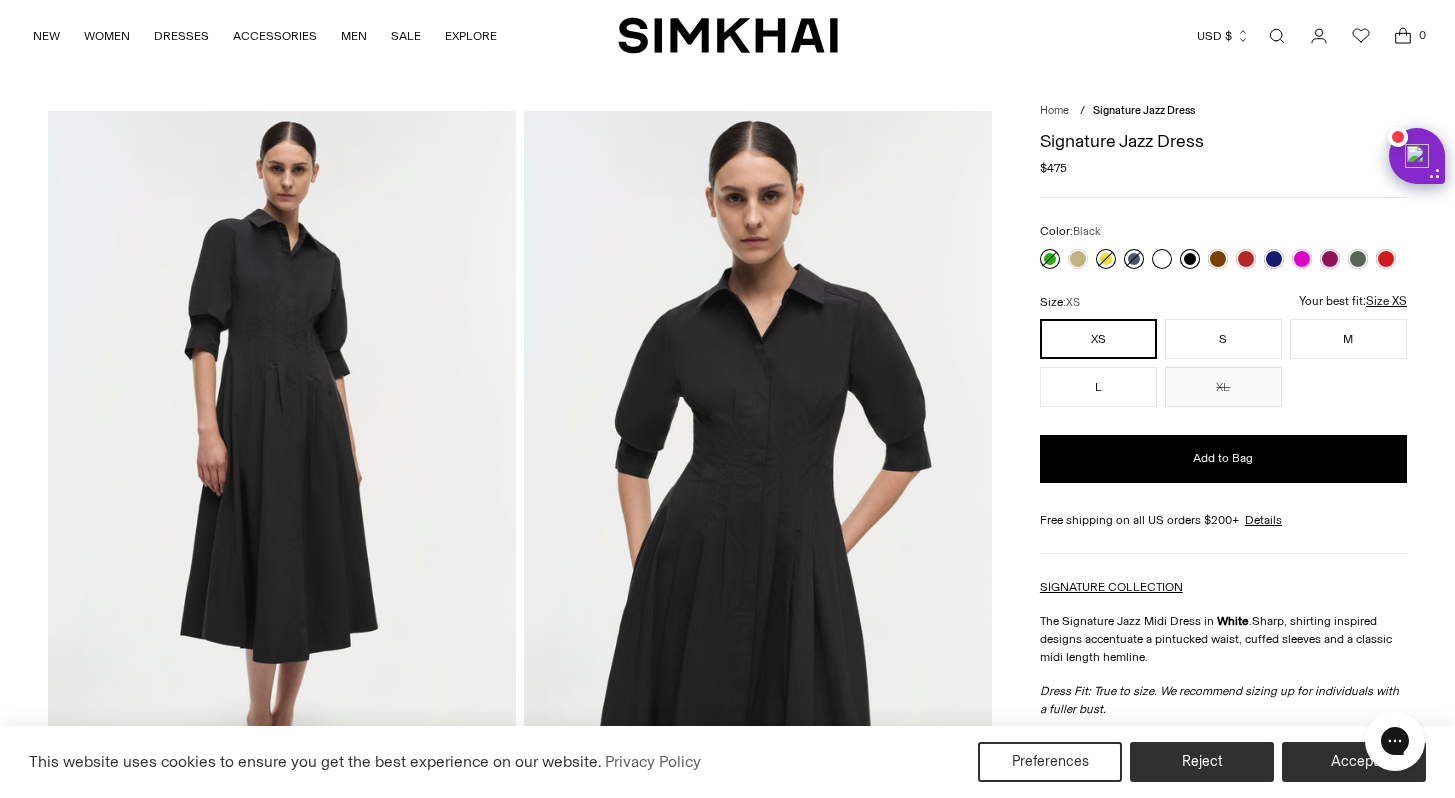 click at bounding box center (1190, 259) 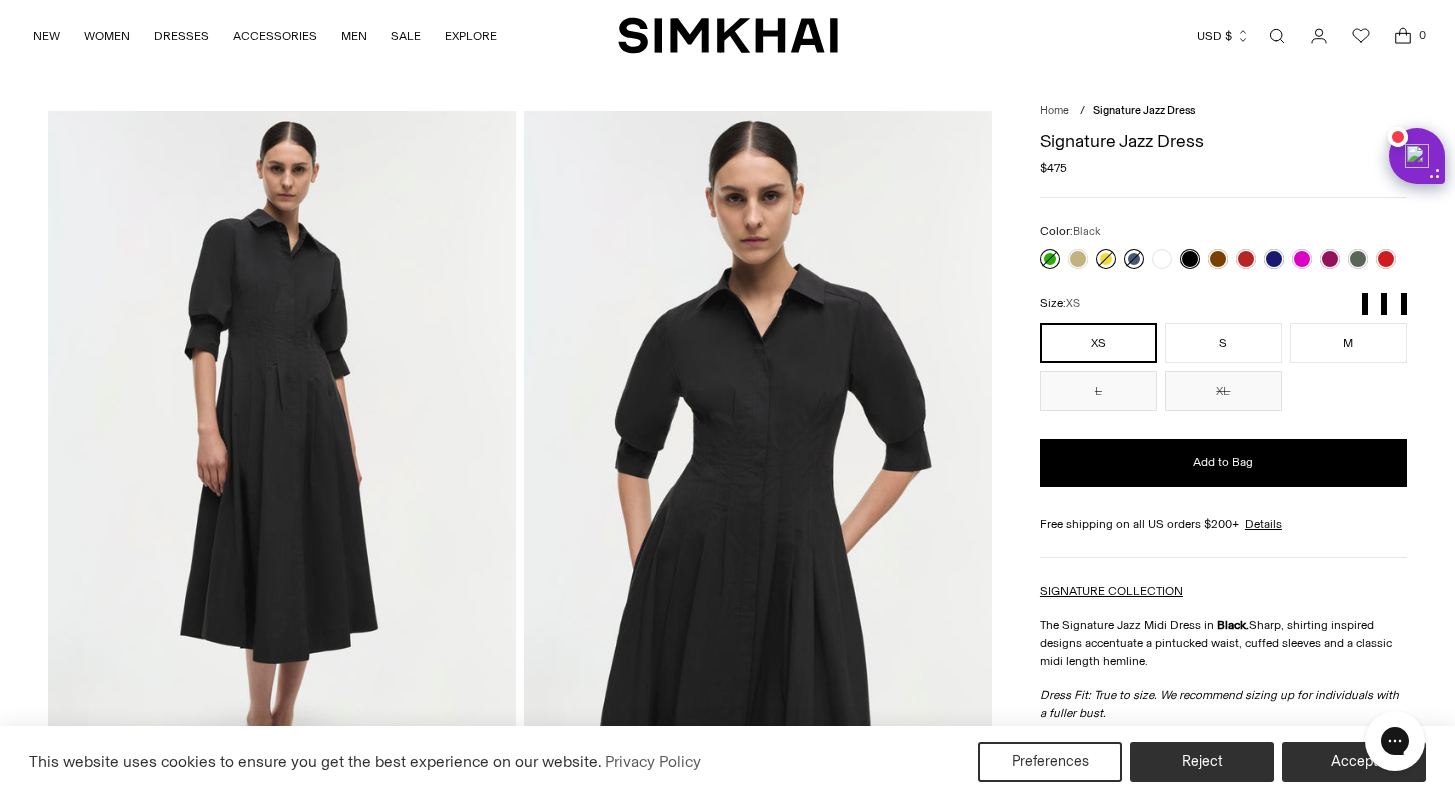 scroll, scrollTop: 0, scrollLeft: 0, axis: both 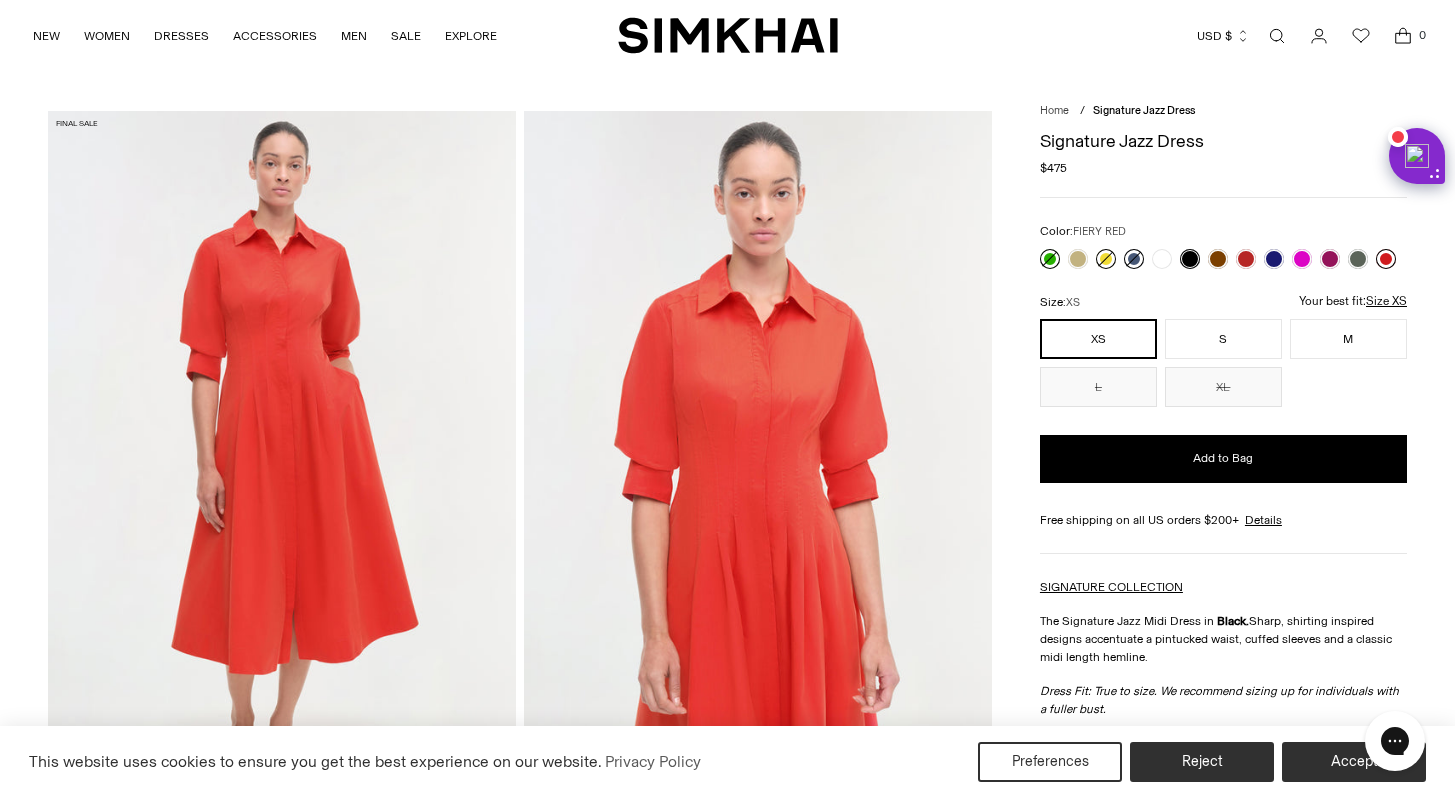 click at bounding box center (1386, 259) 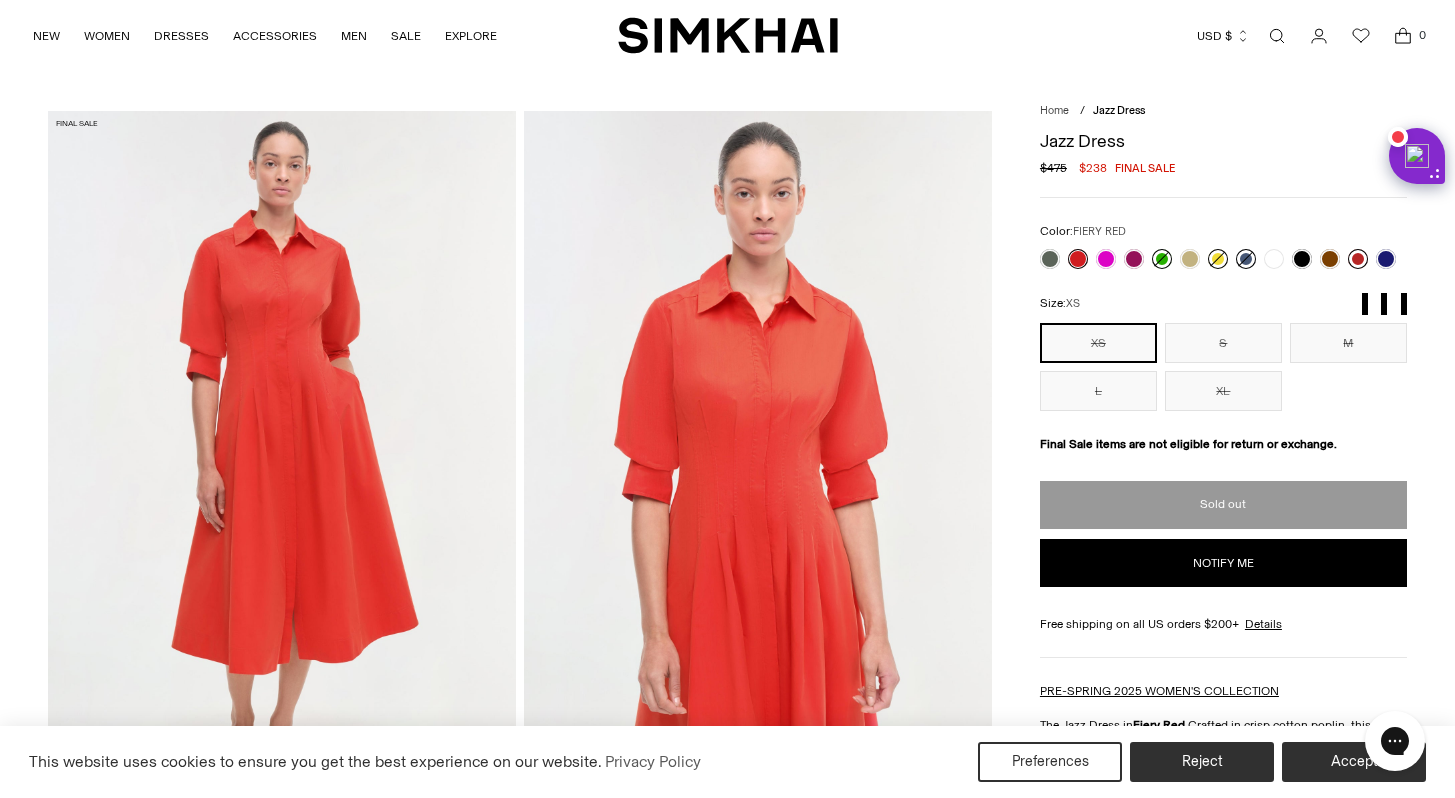 scroll, scrollTop: 0, scrollLeft: 0, axis: both 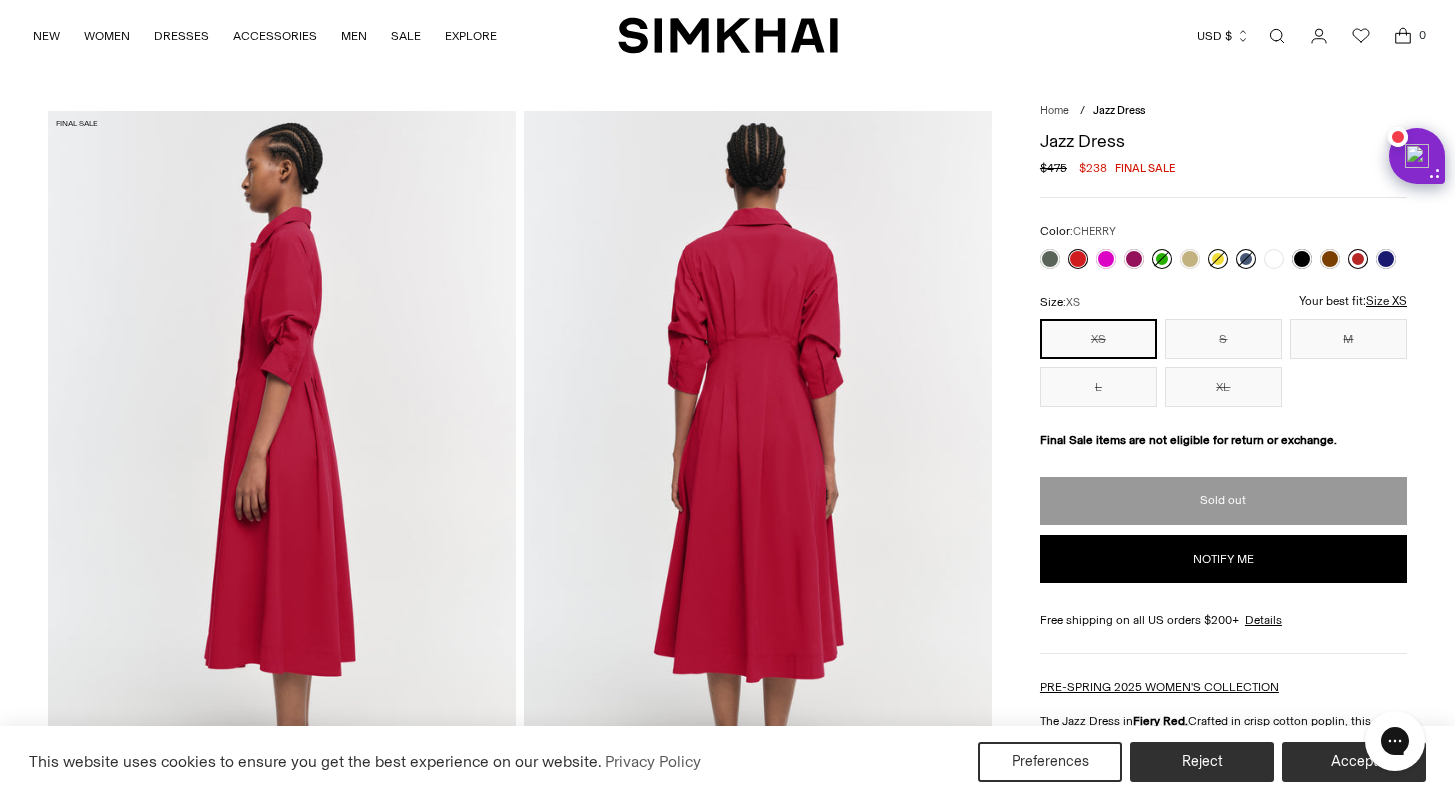 click at bounding box center [1358, 259] 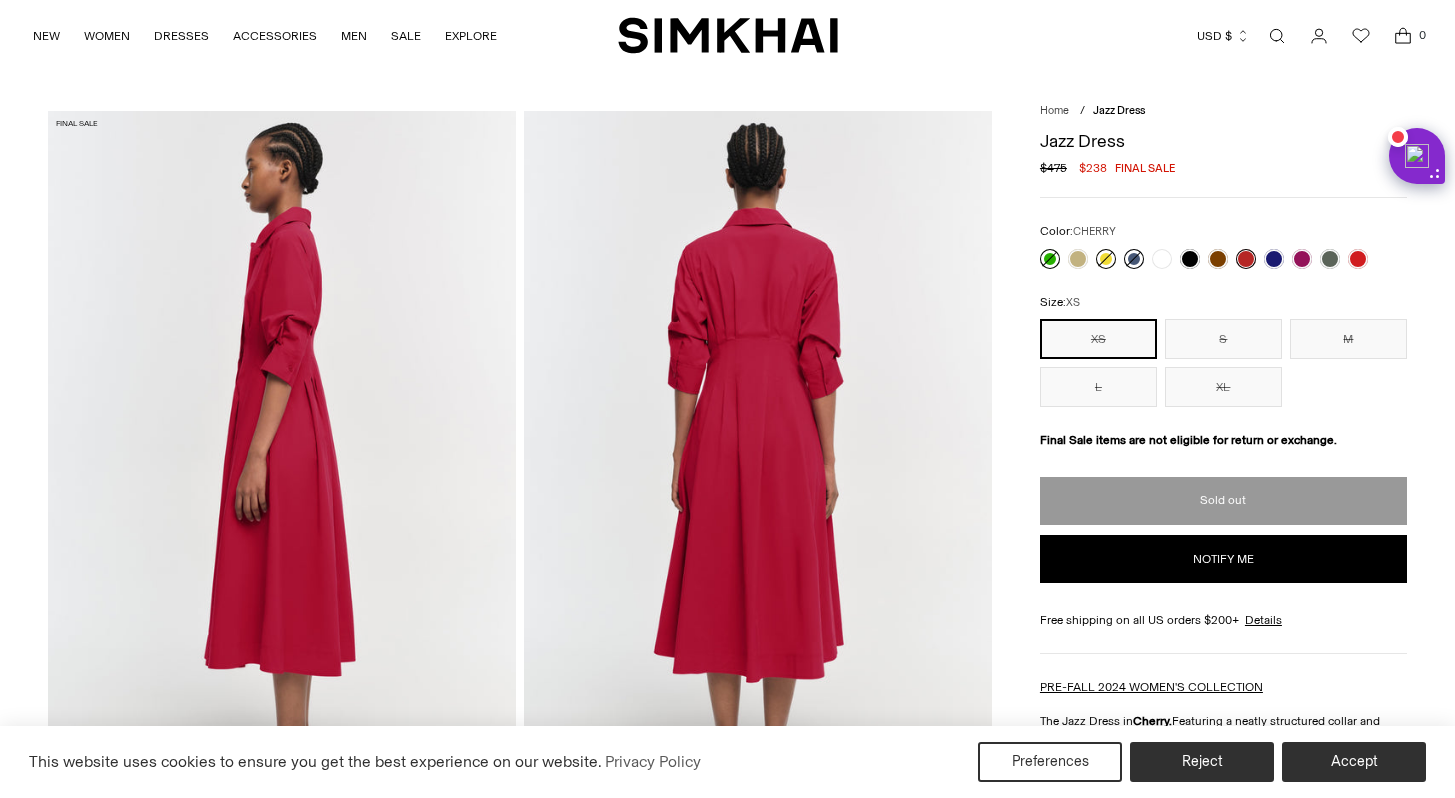 scroll, scrollTop: 0, scrollLeft: 0, axis: both 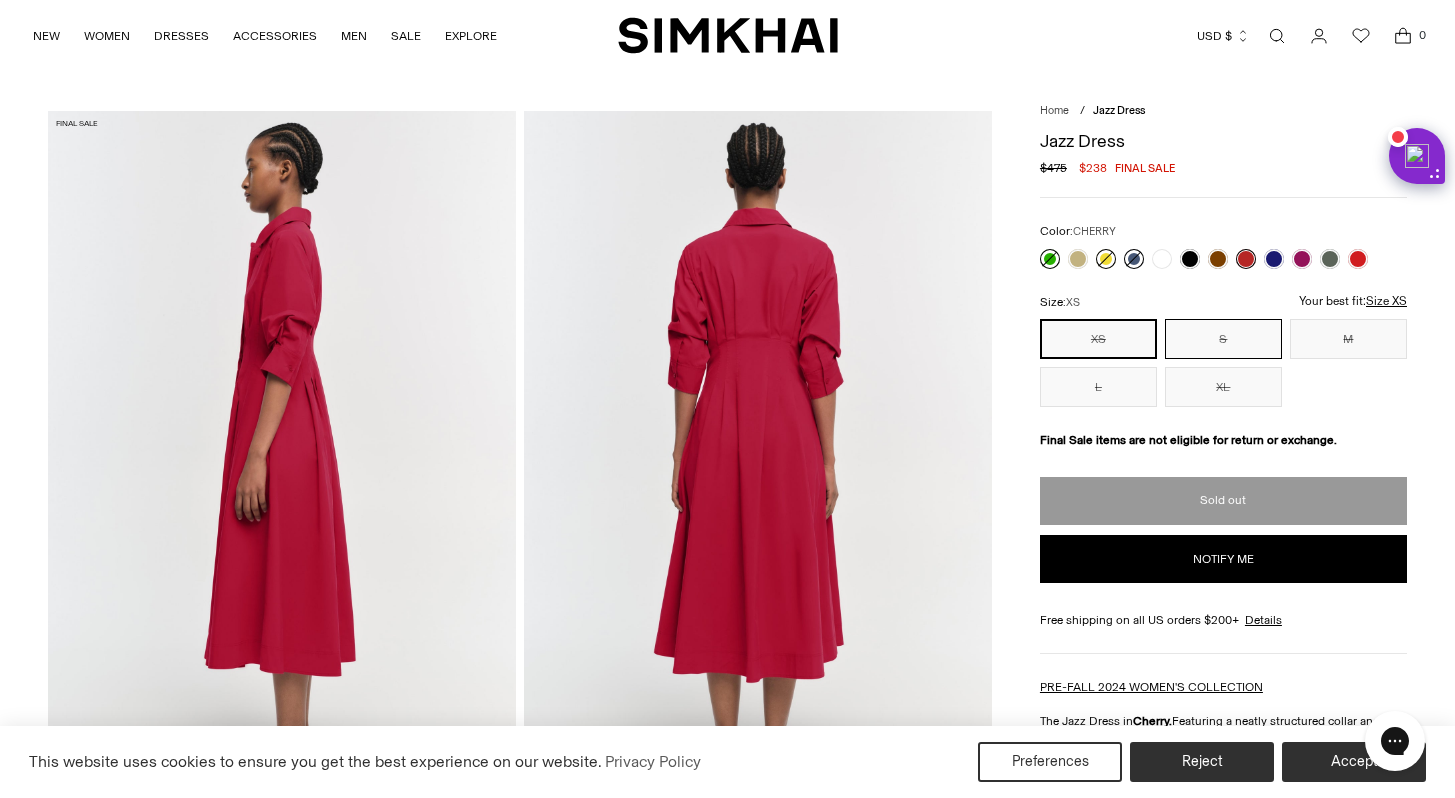 click on "S" at bounding box center [1223, 339] 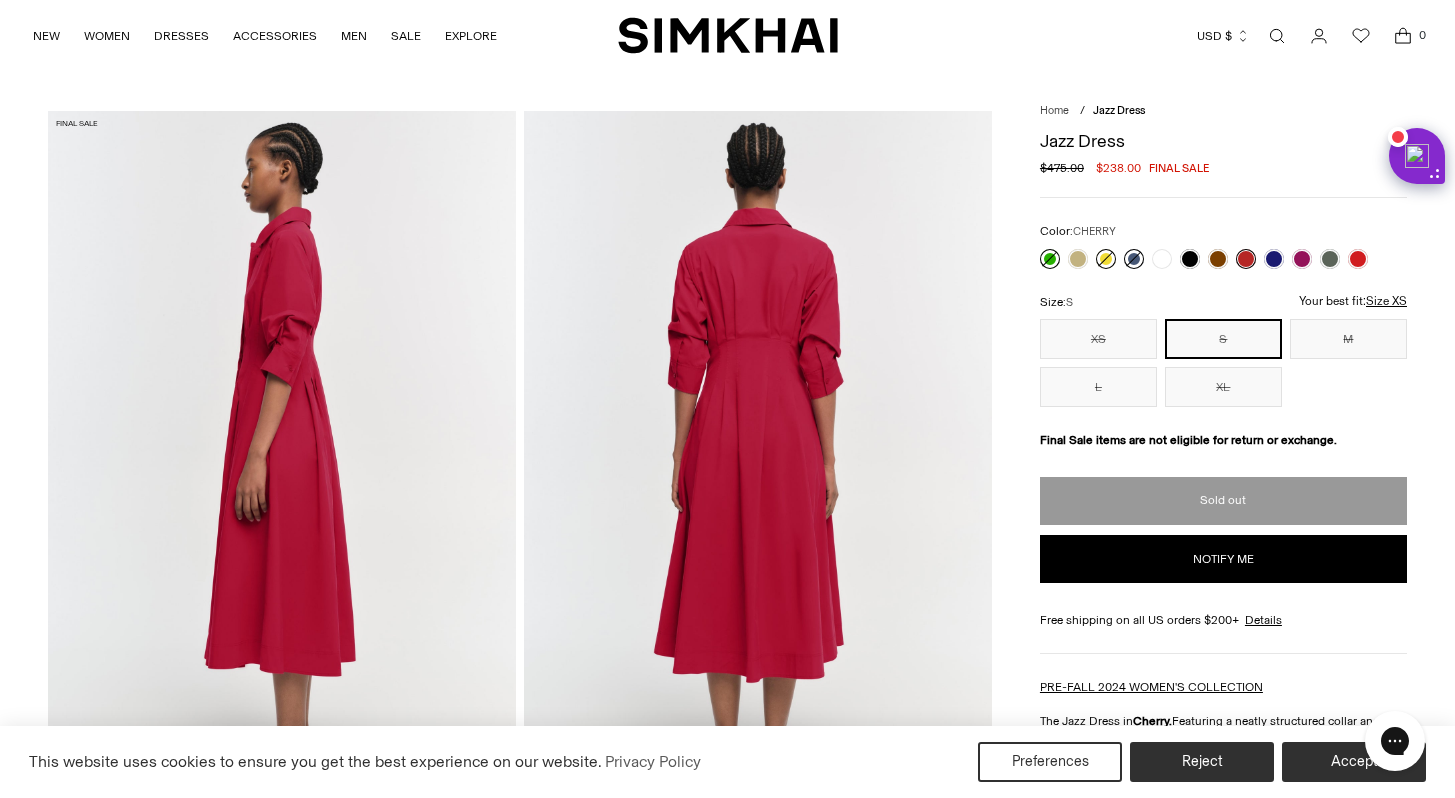 click on "S" at bounding box center [1223, 339] 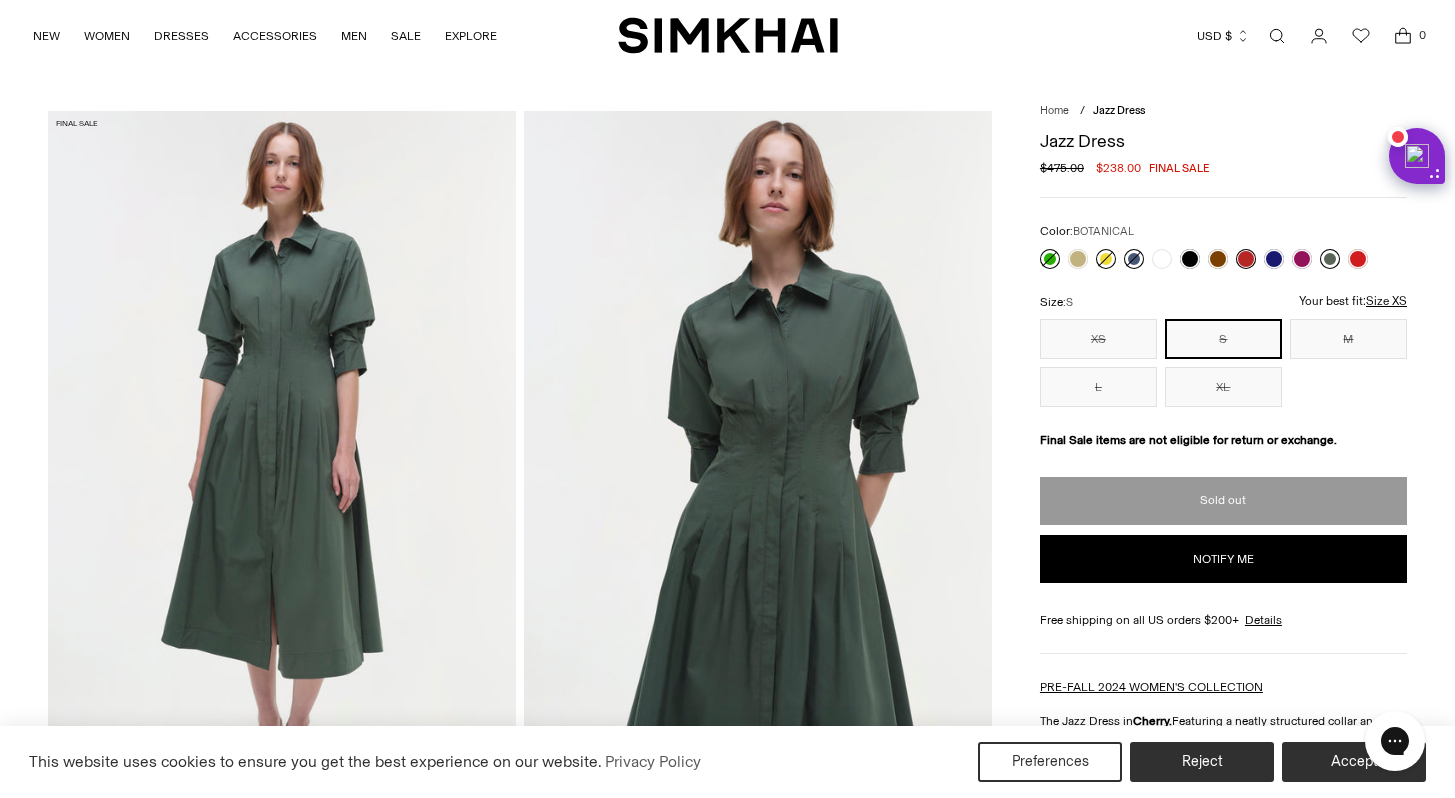 click at bounding box center (1330, 259) 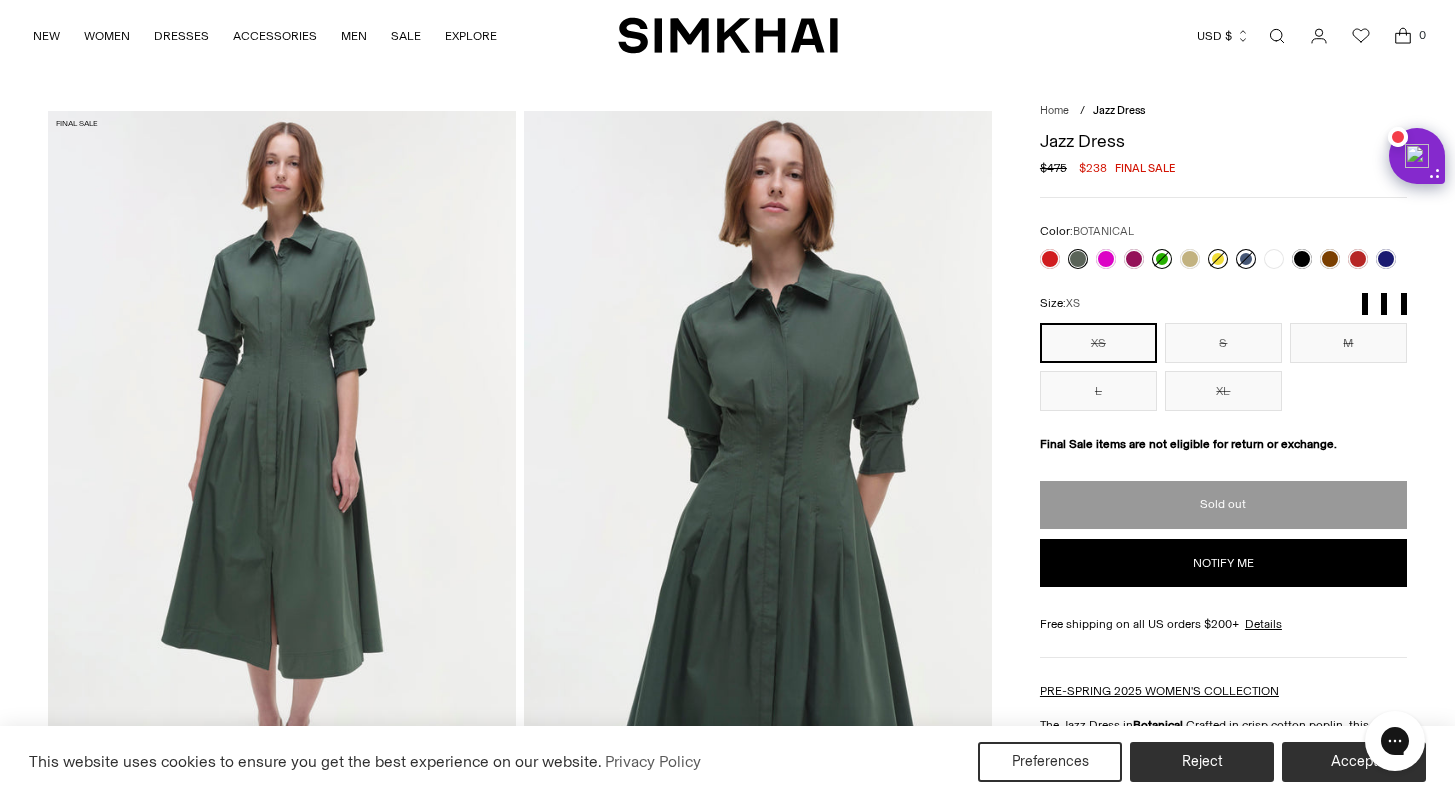 scroll, scrollTop: 0, scrollLeft: 0, axis: both 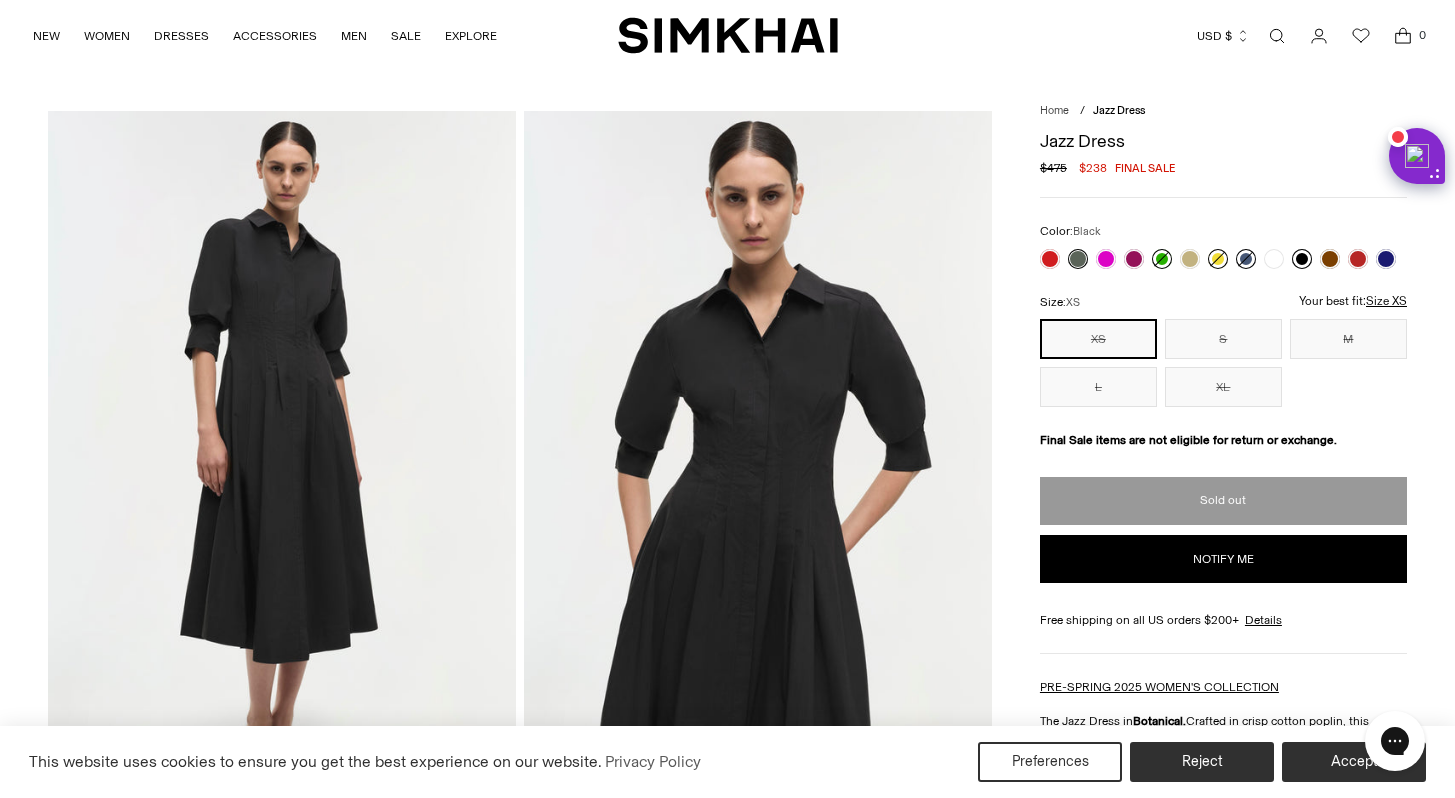 click at bounding box center (1302, 259) 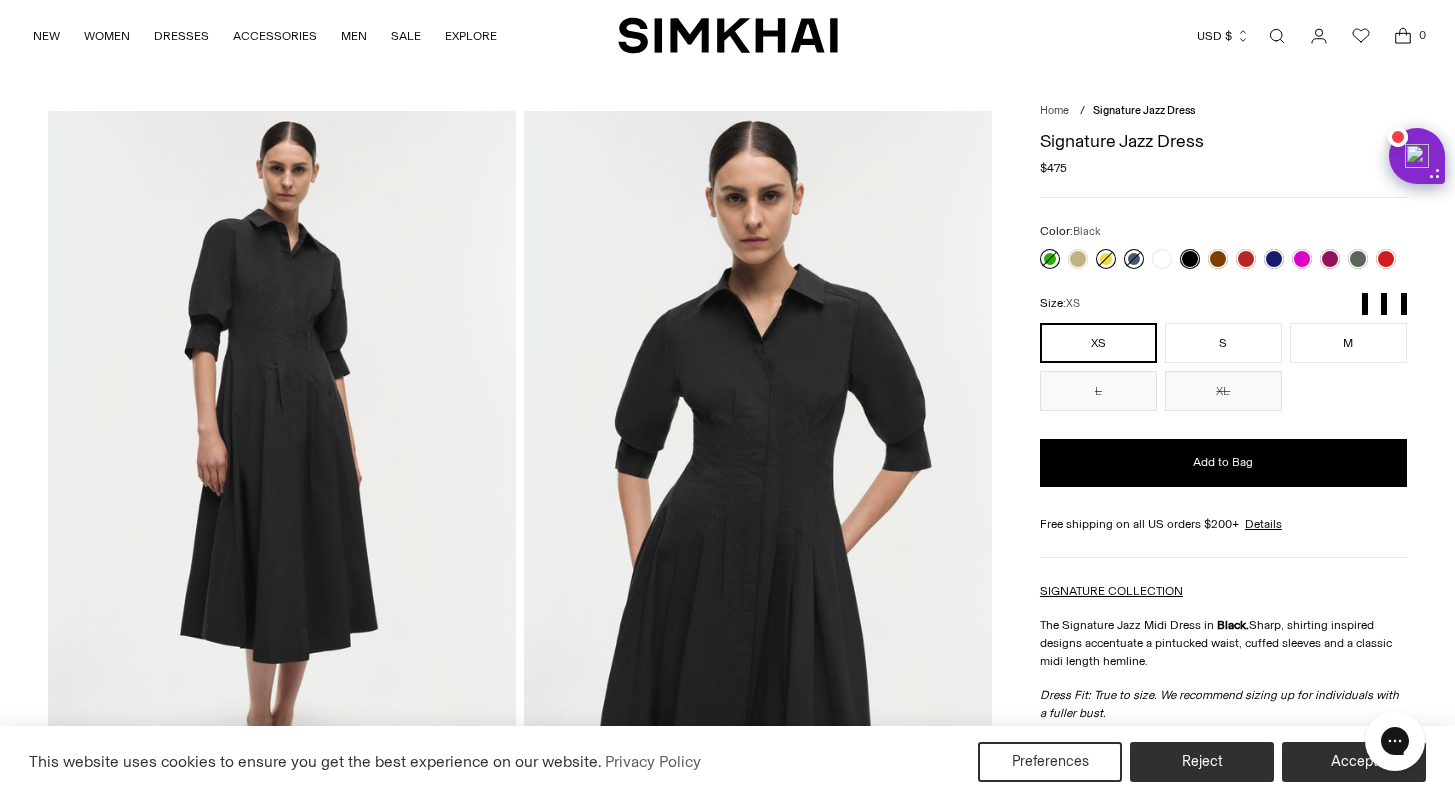scroll, scrollTop: 0, scrollLeft: 0, axis: both 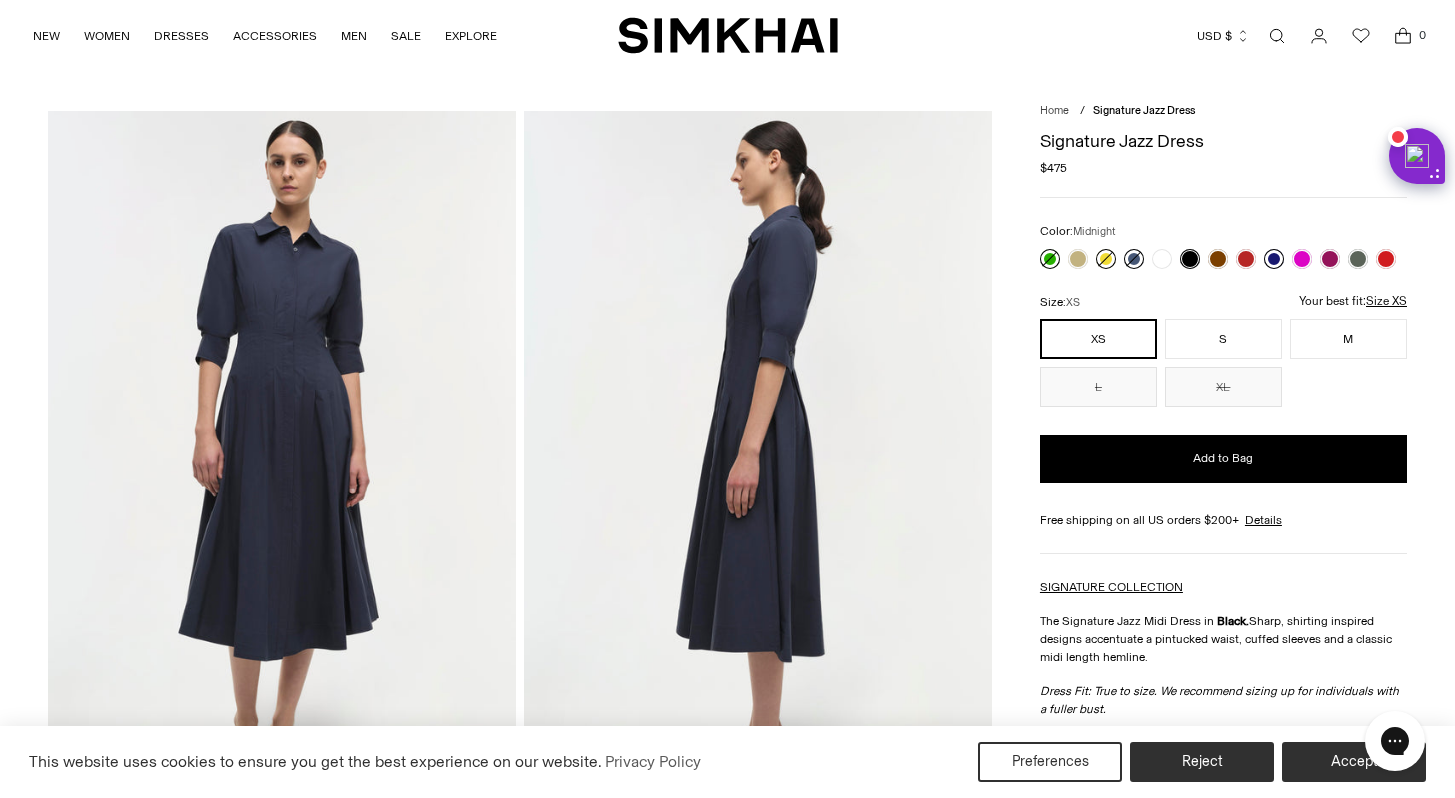 click at bounding box center [1274, 259] 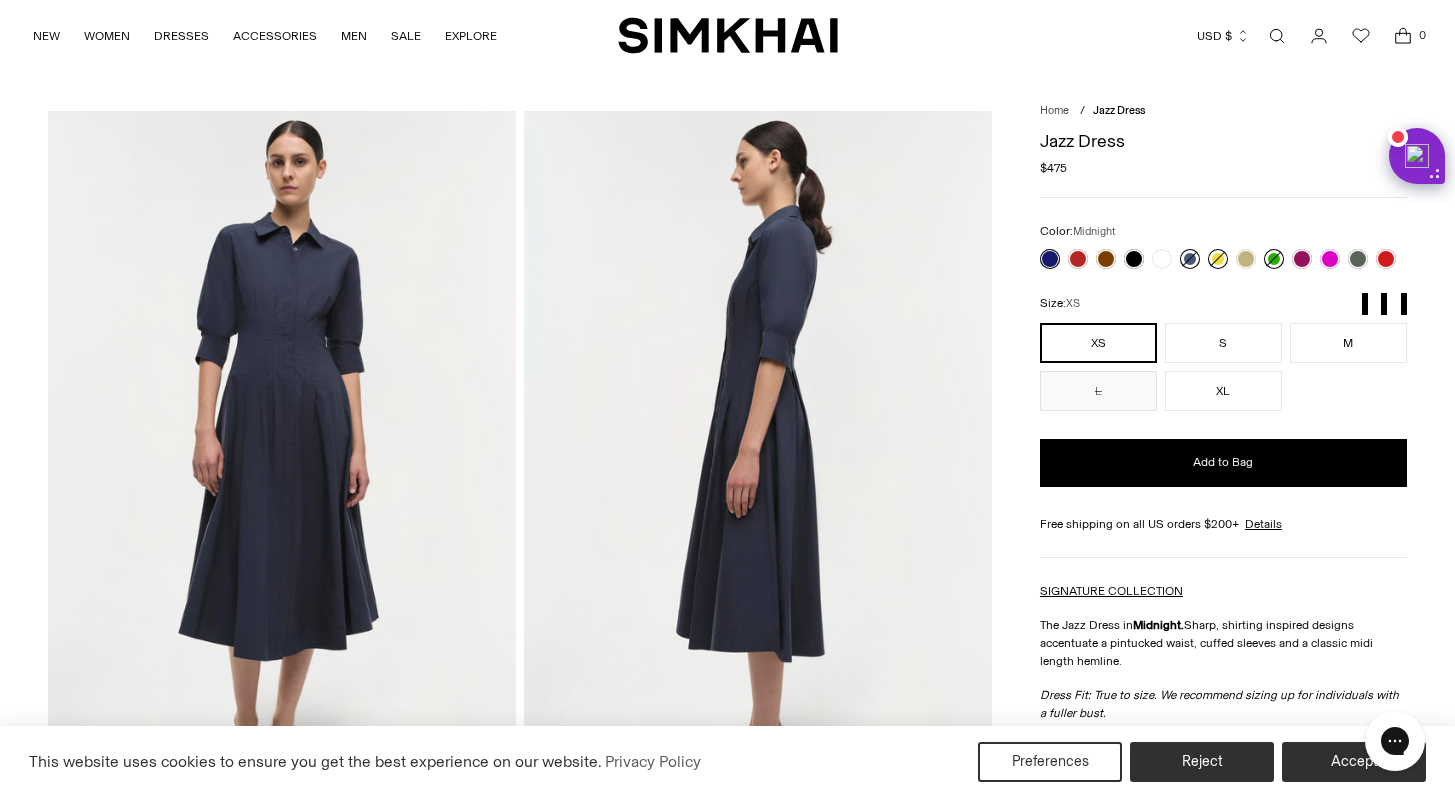 scroll, scrollTop: 0, scrollLeft: 0, axis: both 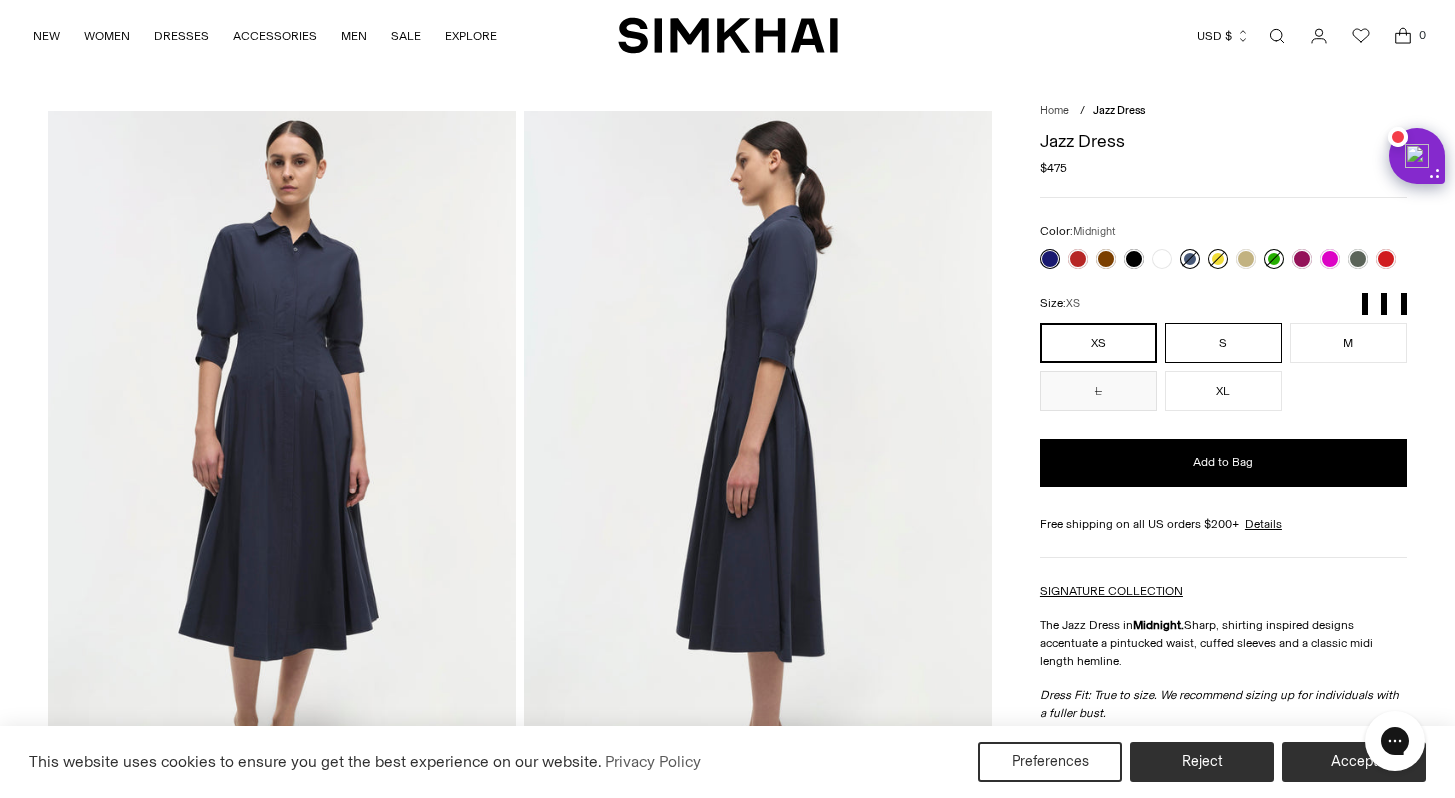 click on "S" at bounding box center (1223, 343) 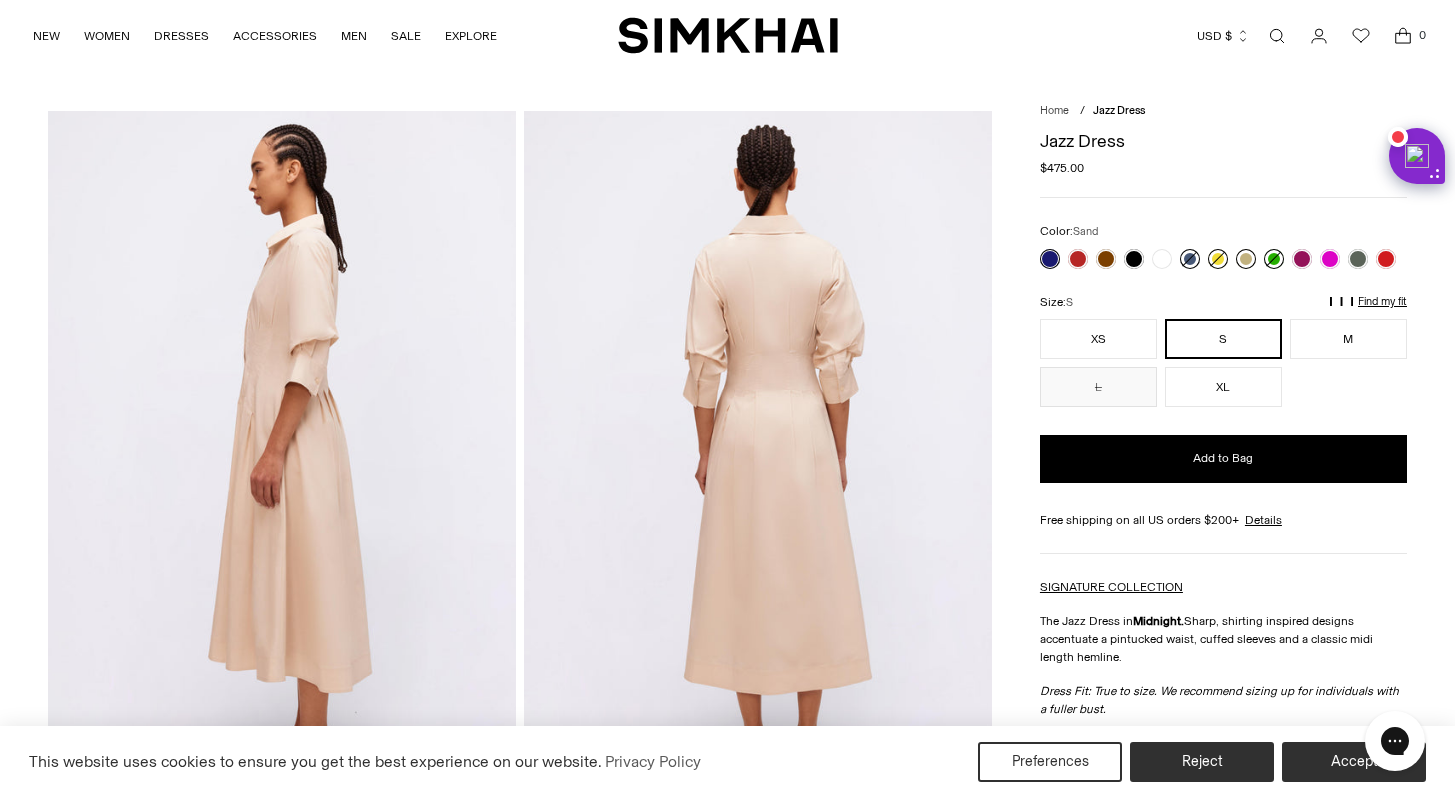 click at bounding box center [1246, 259] 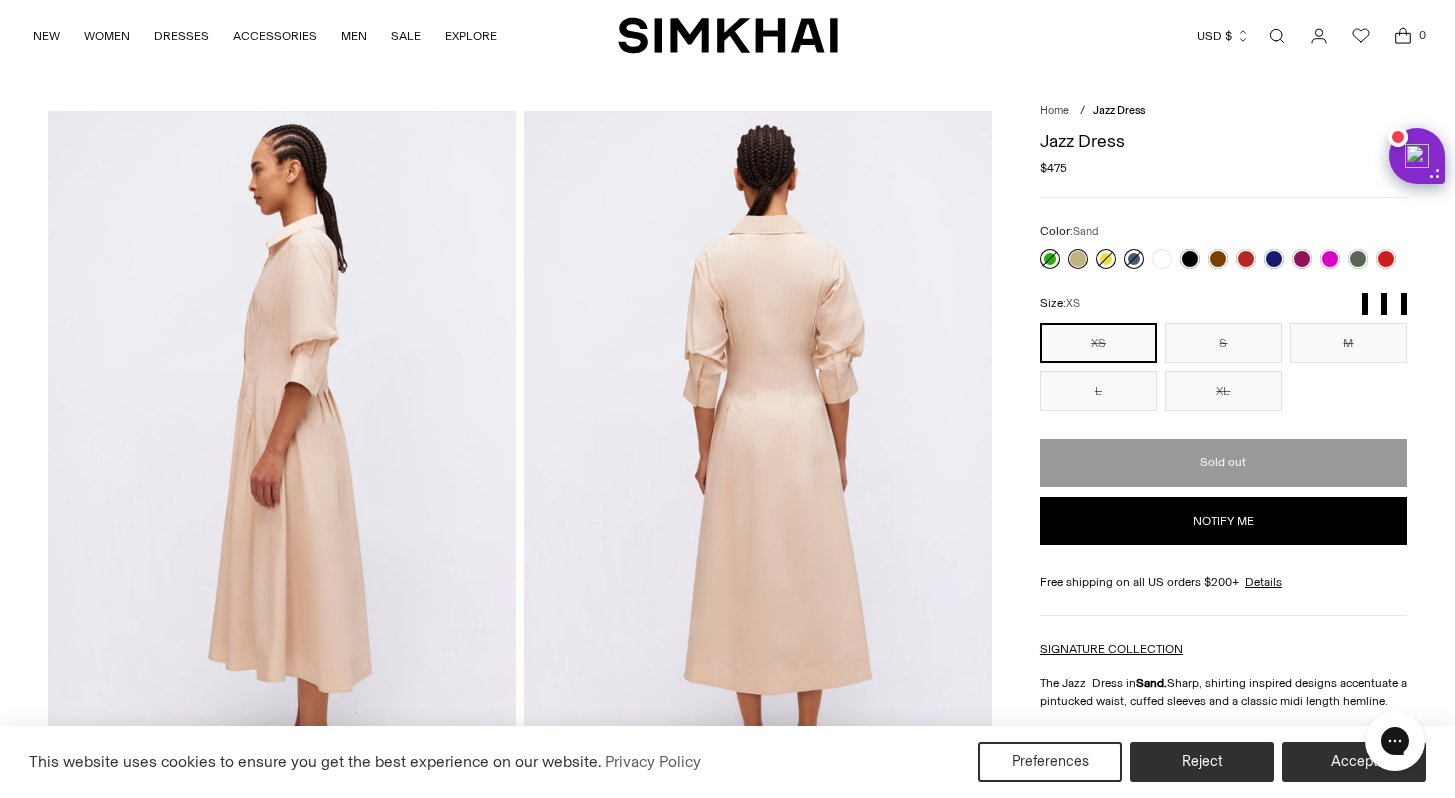scroll, scrollTop: 0, scrollLeft: 0, axis: both 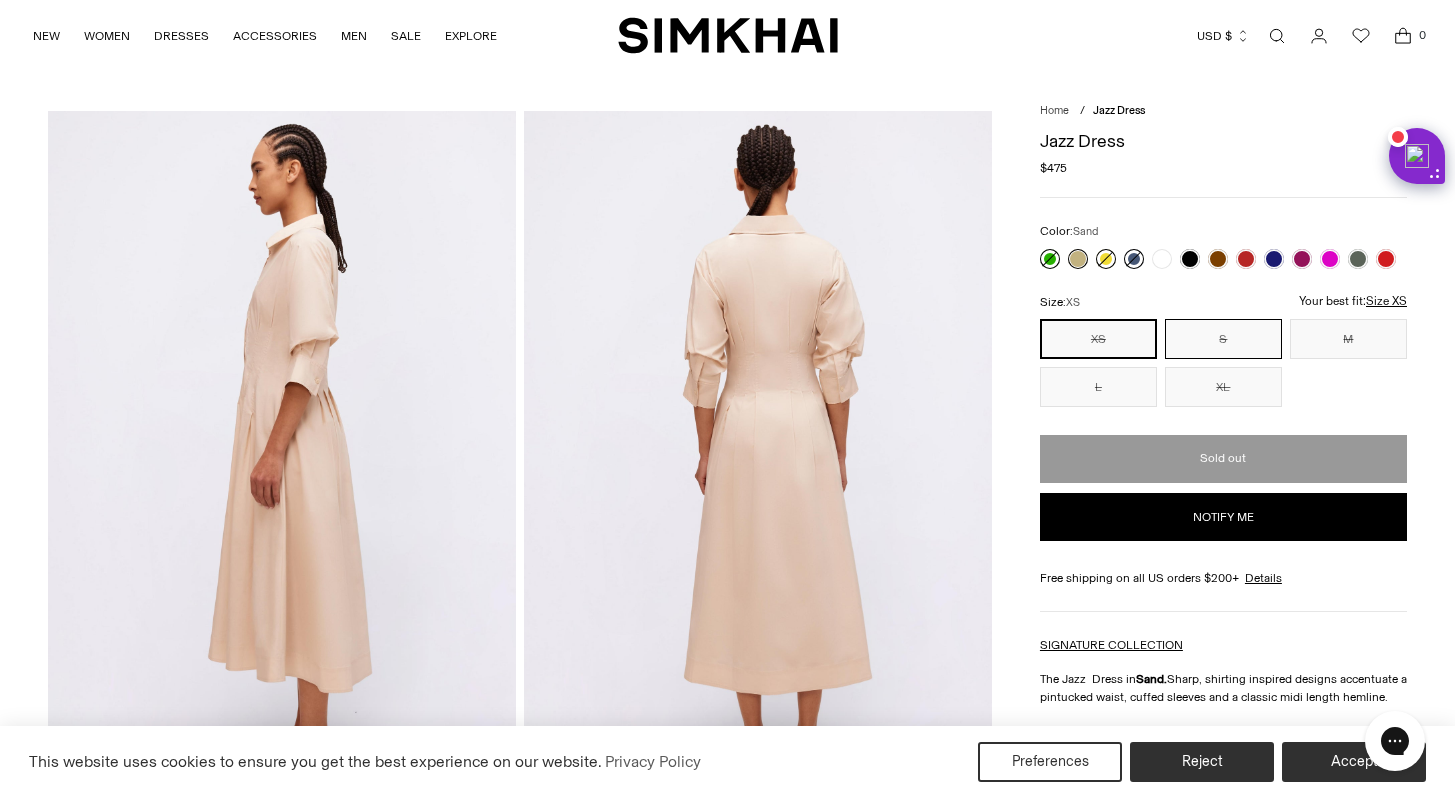 click on "S" at bounding box center [1223, 339] 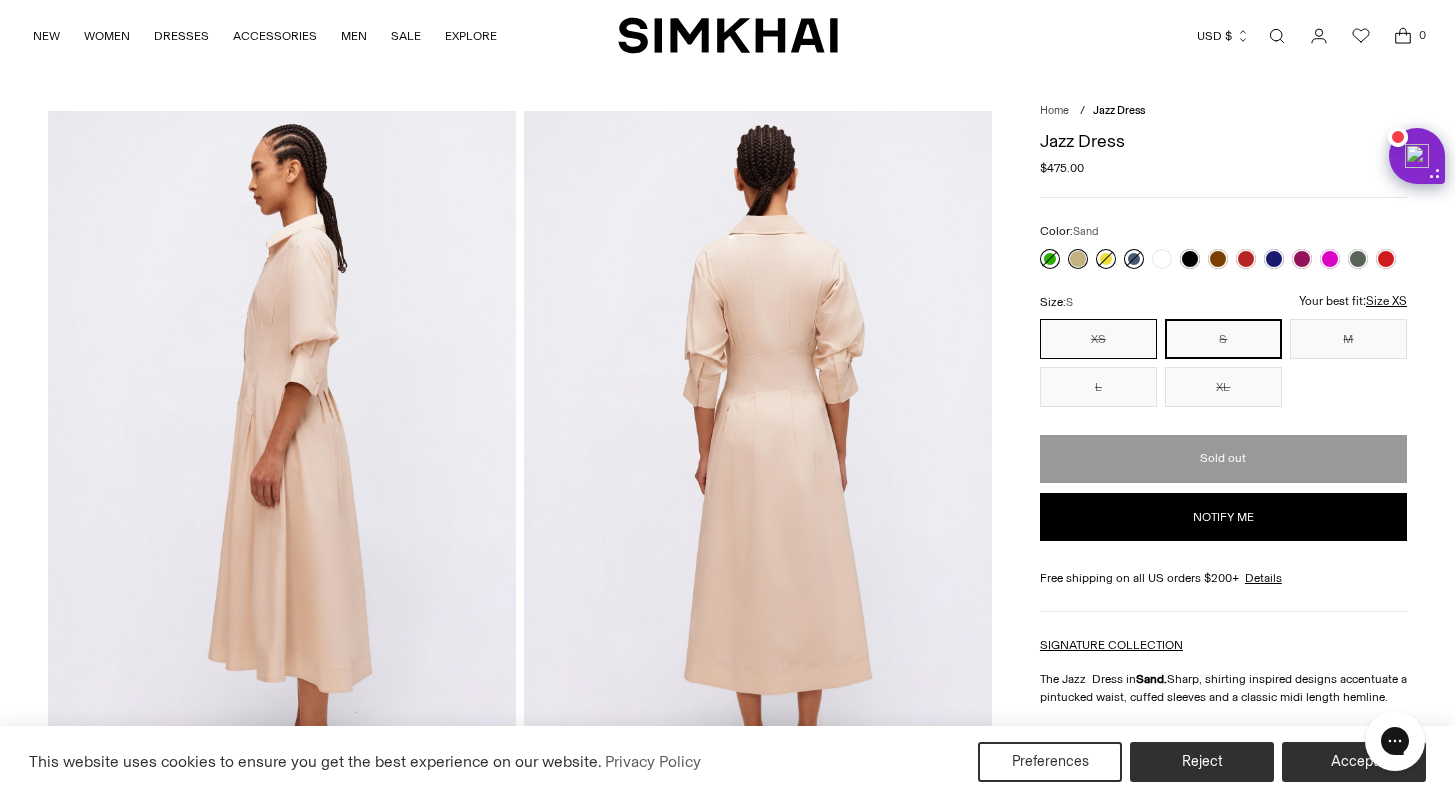 click on "XS" at bounding box center [1098, 339] 